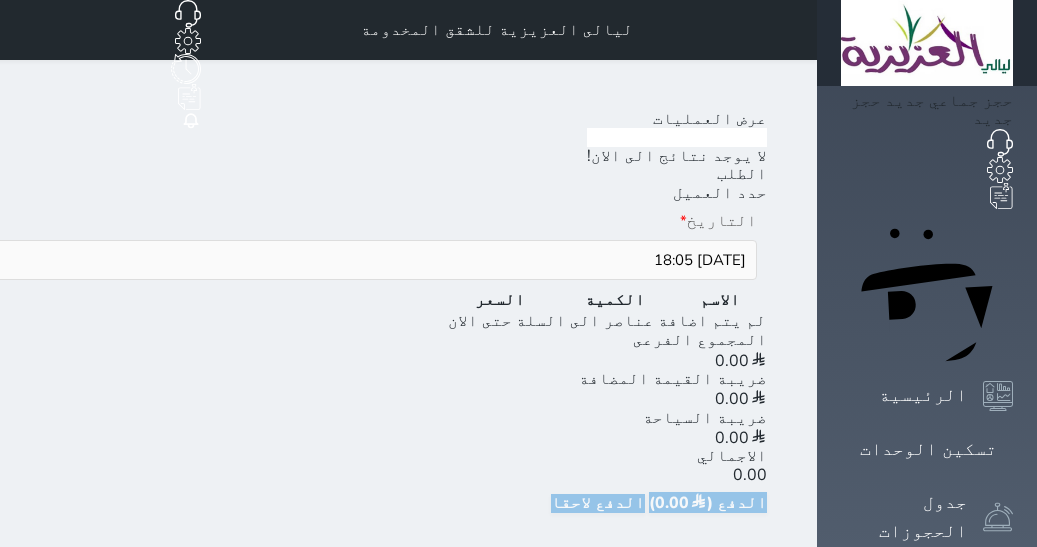 scroll, scrollTop: 0, scrollLeft: 0, axis: both 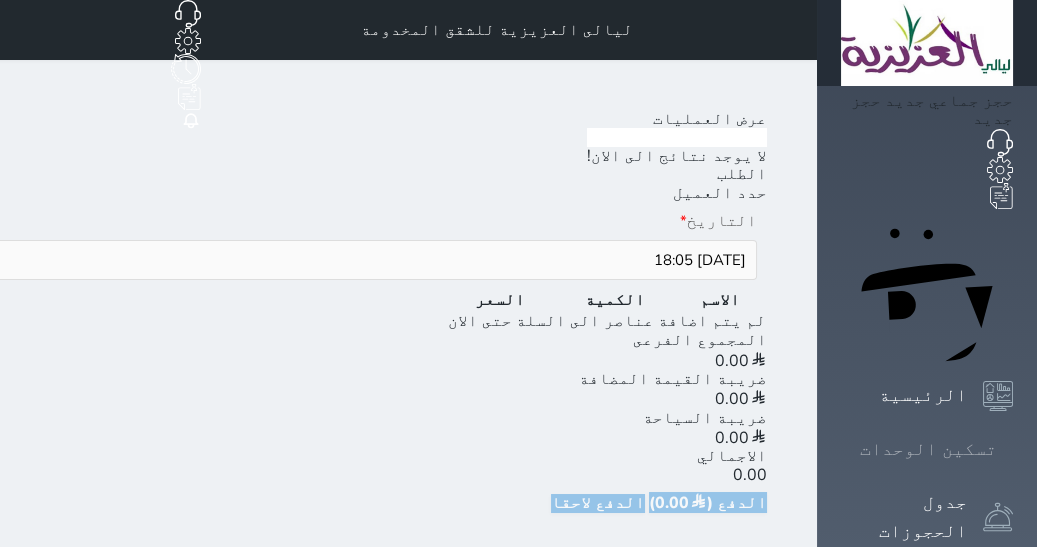 click on "تسكين الوحدات" at bounding box center [928, 449] 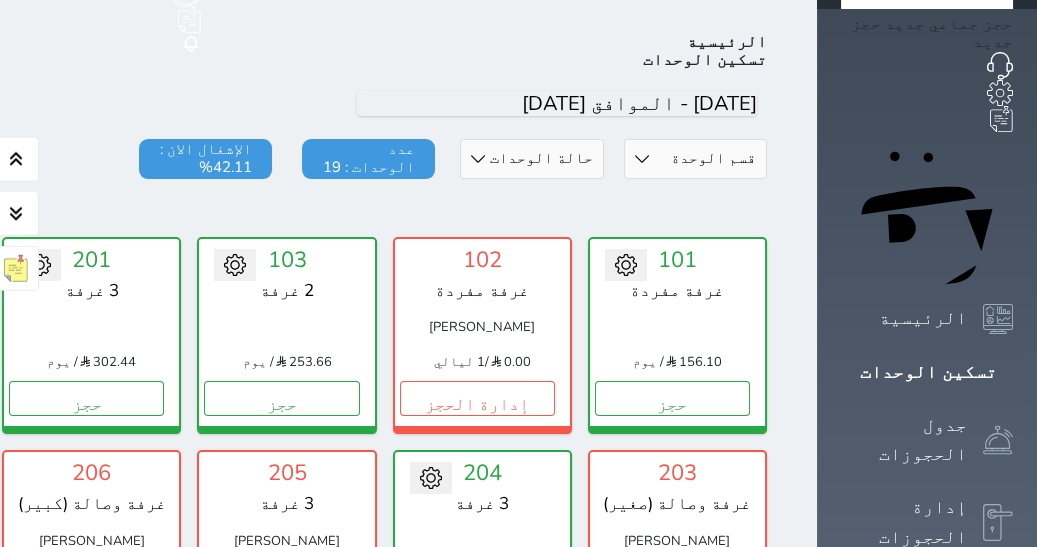 scroll, scrollTop: 77, scrollLeft: 0, axis: vertical 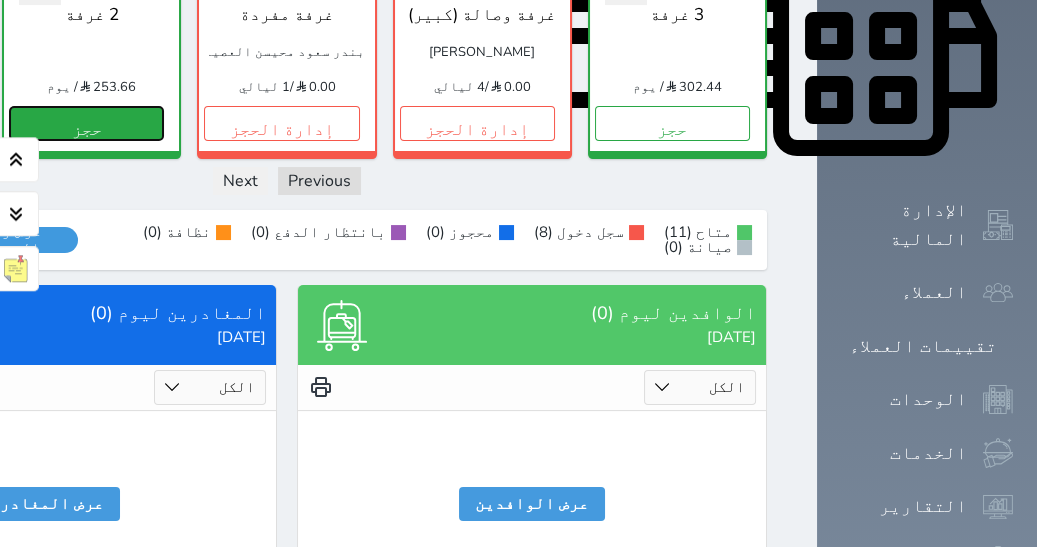 click on "حجز" at bounding box center (86, 123) 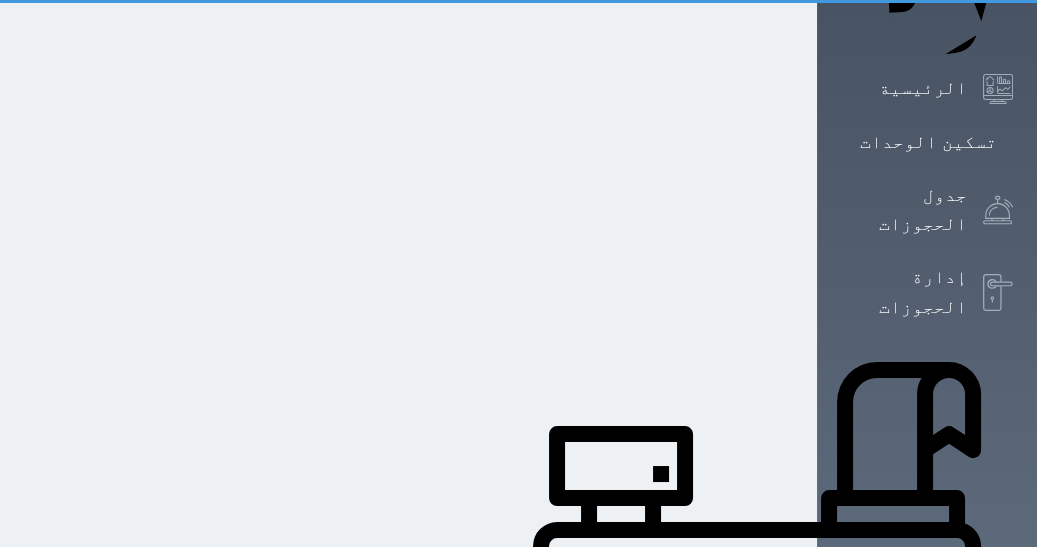 scroll, scrollTop: 30, scrollLeft: 0, axis: vertical 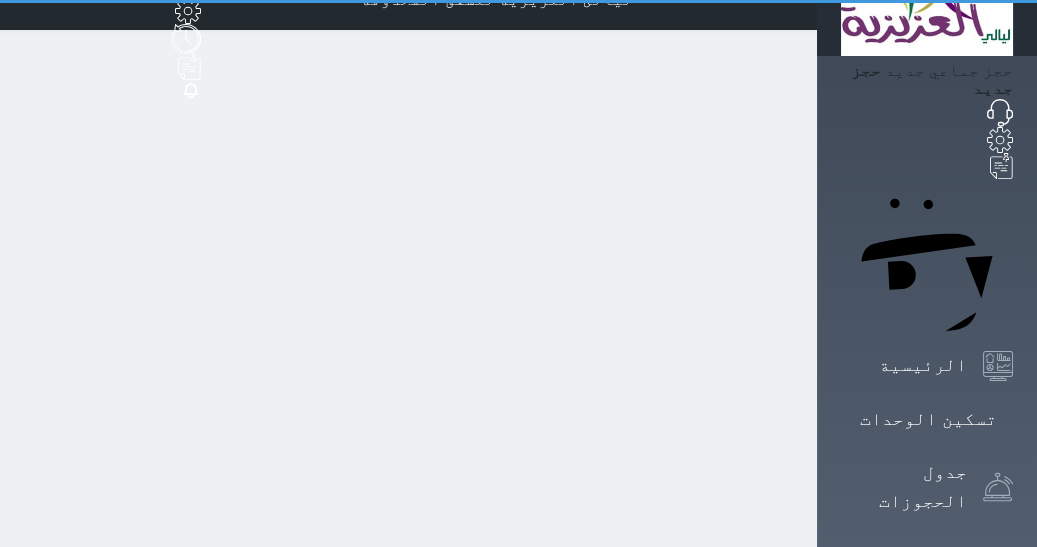 select on "1" 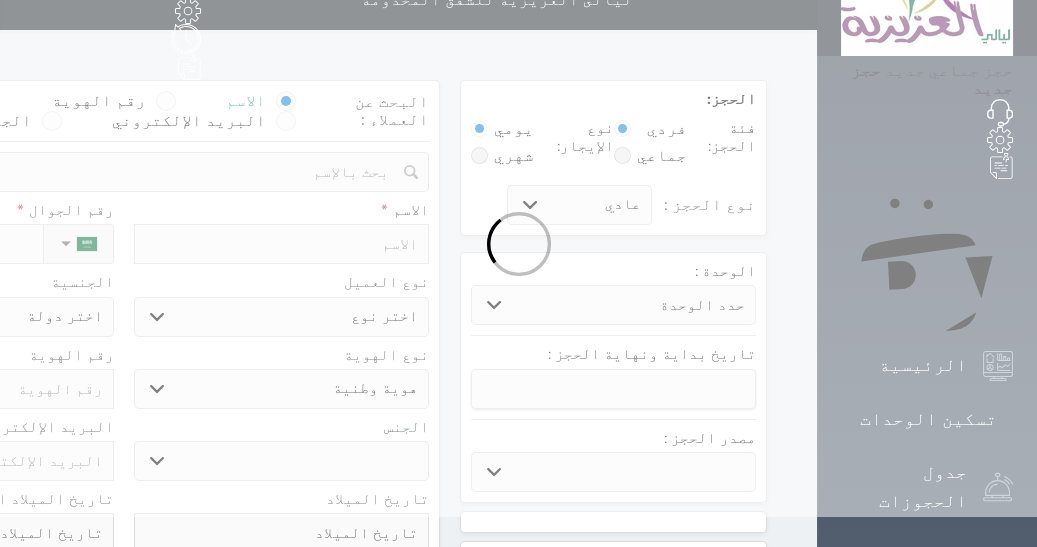 scroll, scrollTop: 0, scrollLeft: 0, axis: both 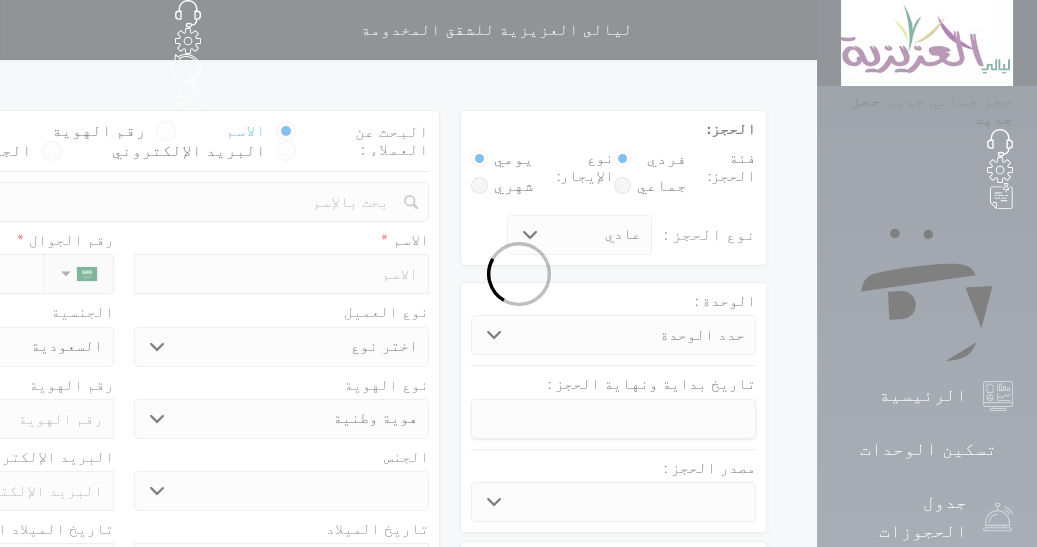 select 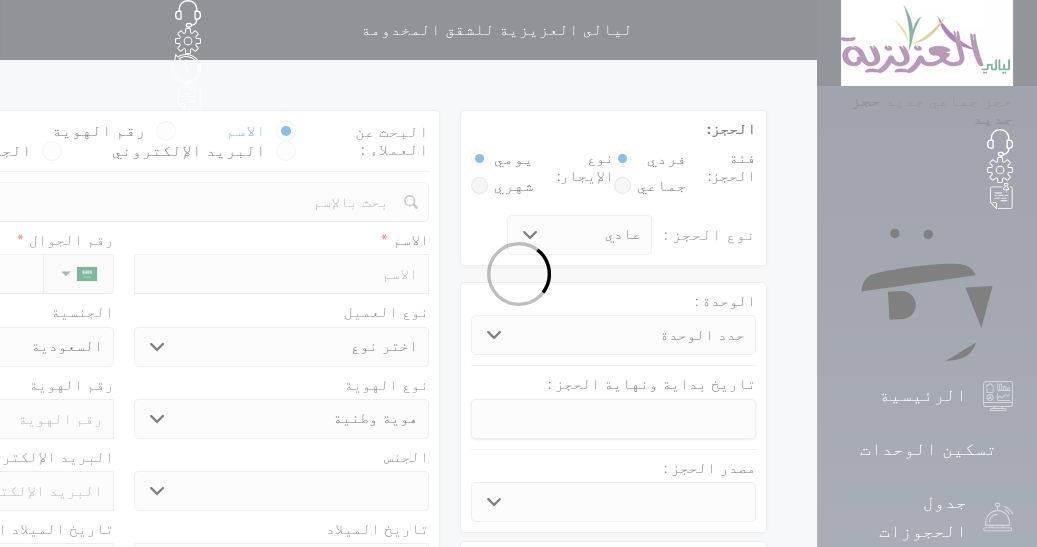 select 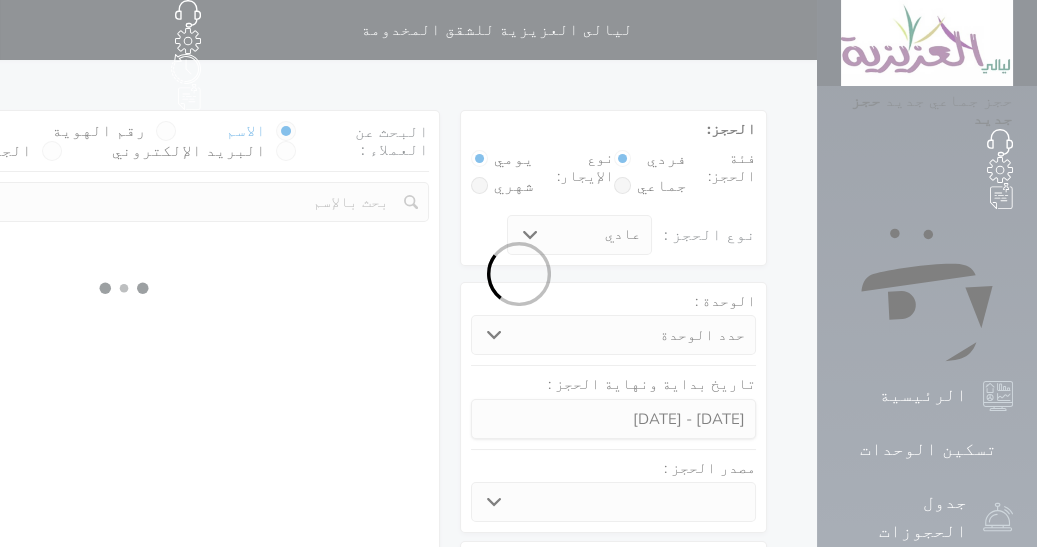 select 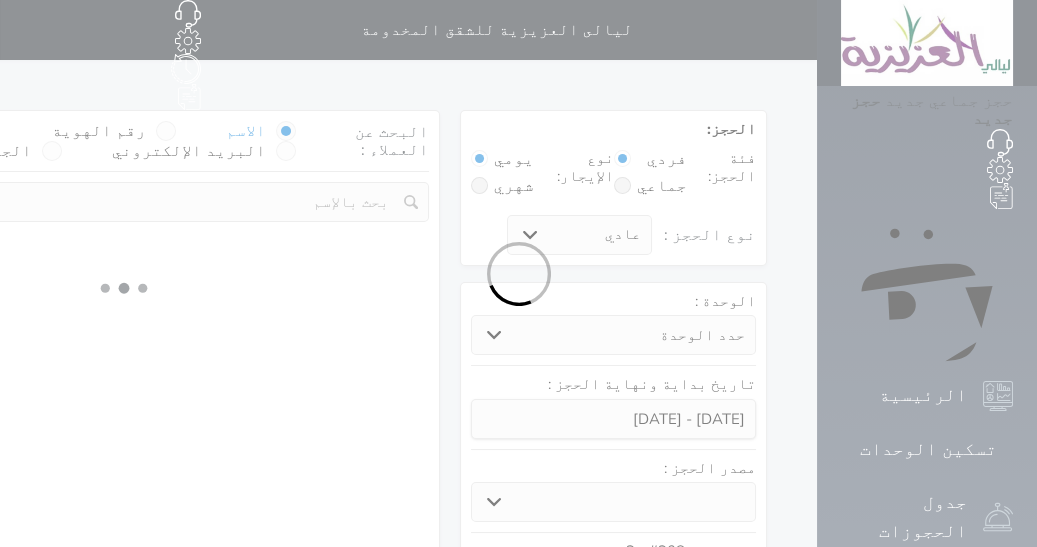 select 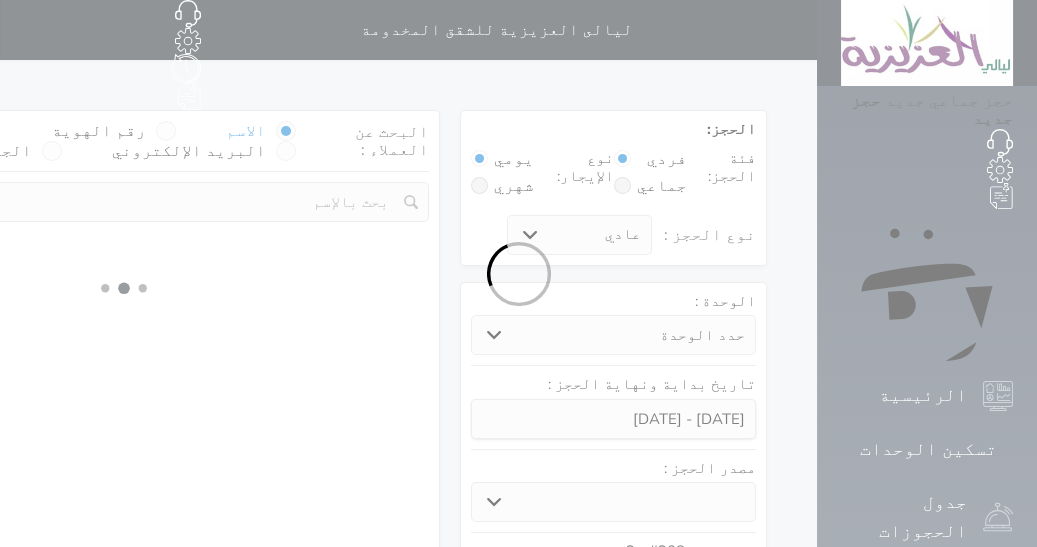 select on "1" 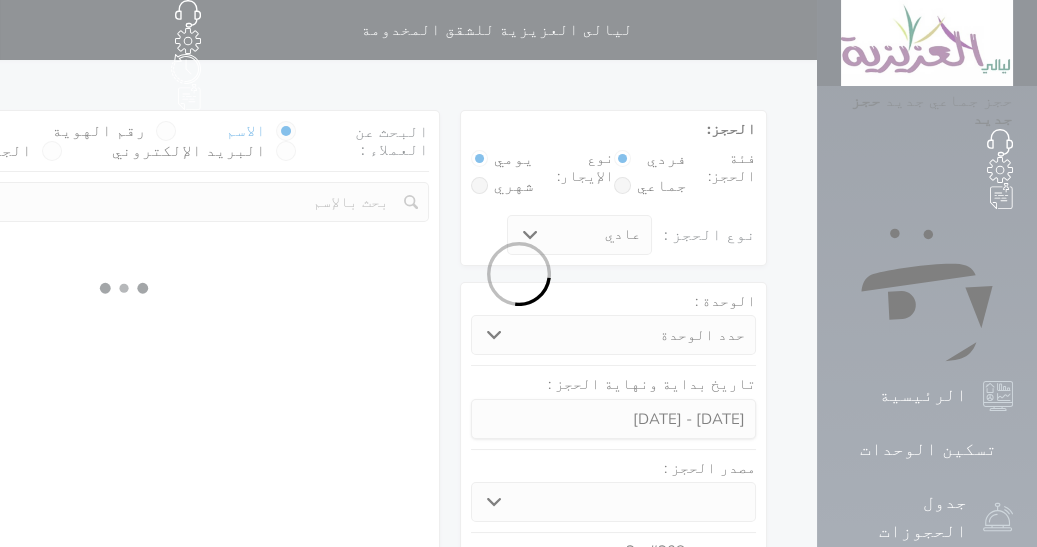 select on "113" 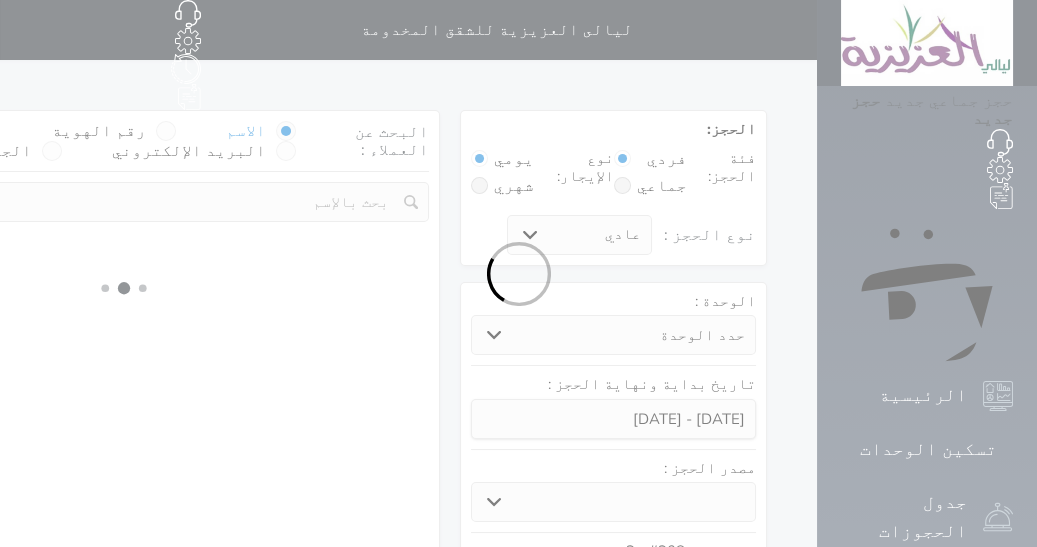 select on "1" 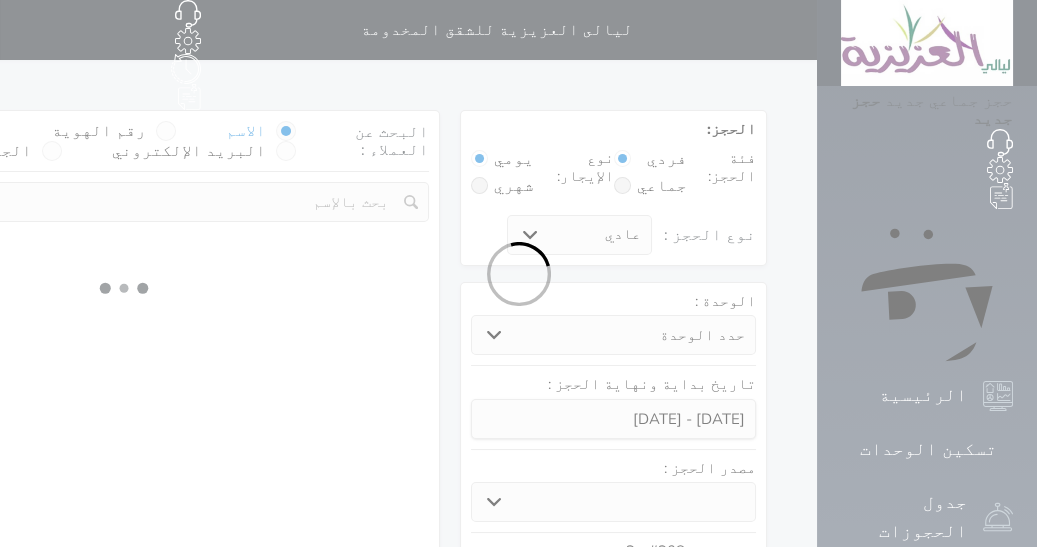 select 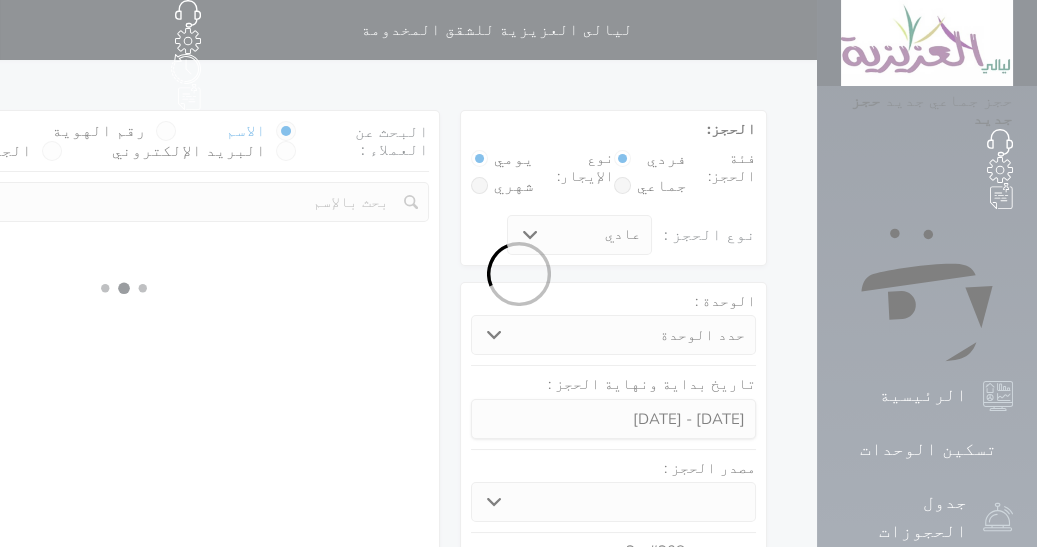 select on "7" 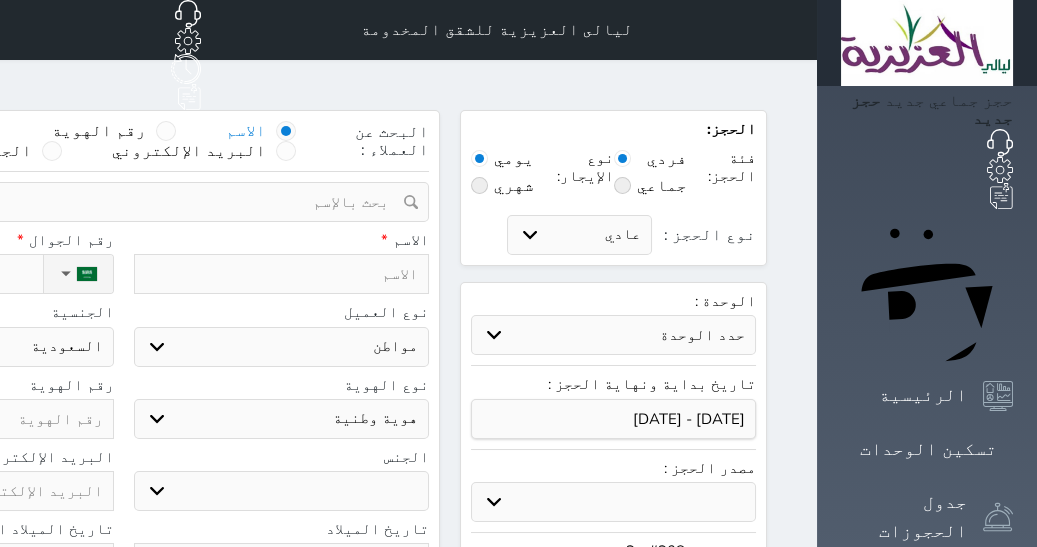 select 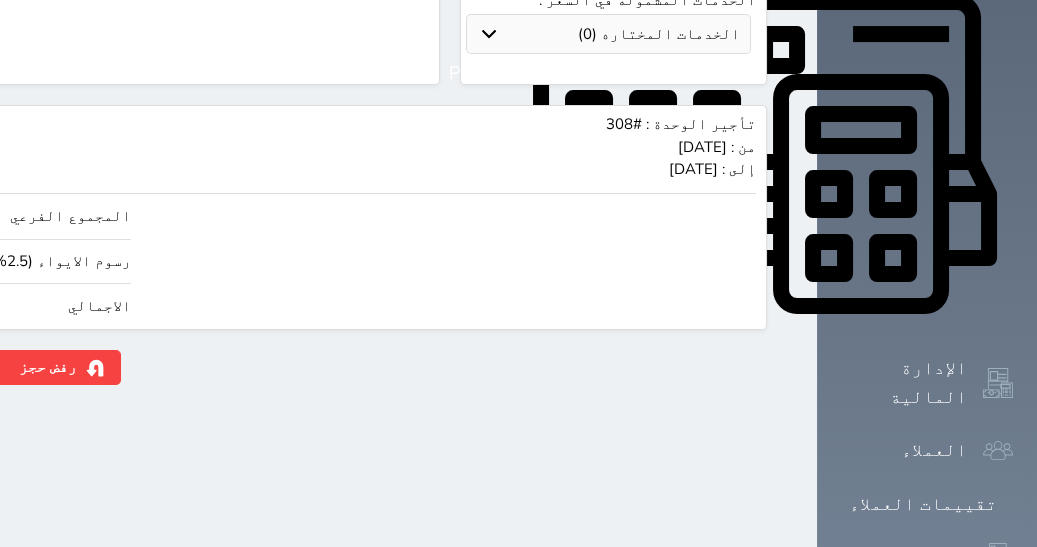 select 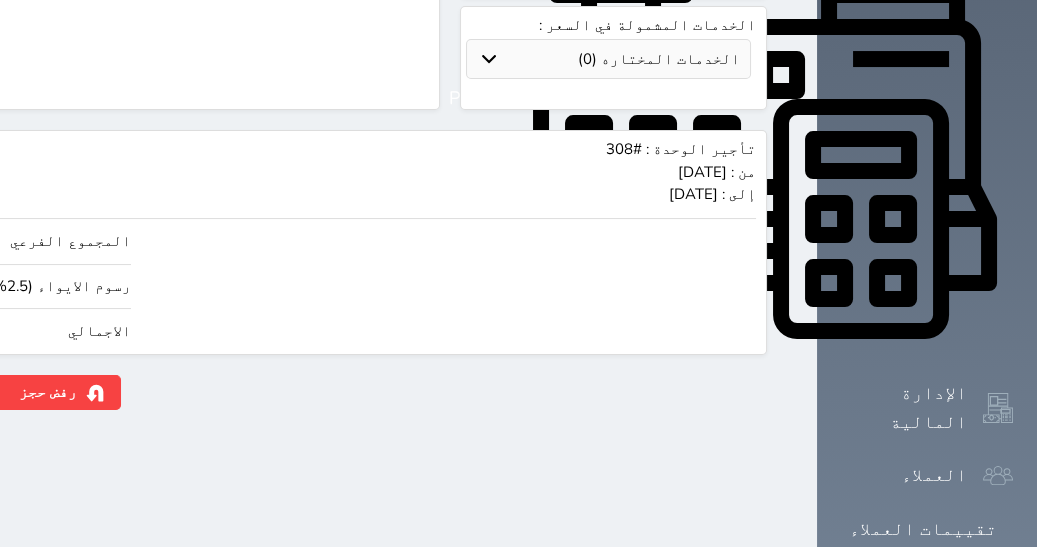 scroll, scrollTop: 805, scrollLeft: 0, axis: vertical 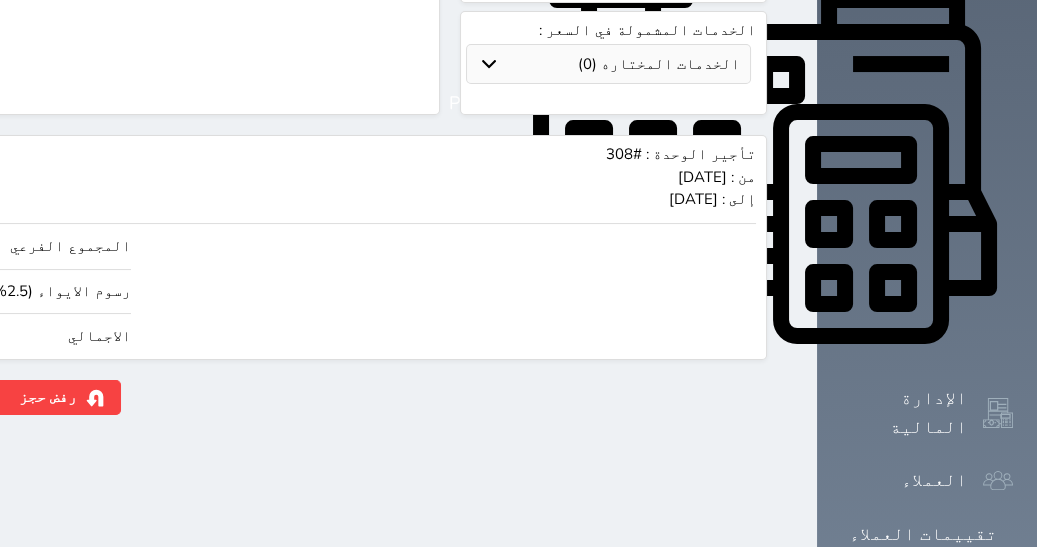click on "260.00" at bounding box center (-117, 336) 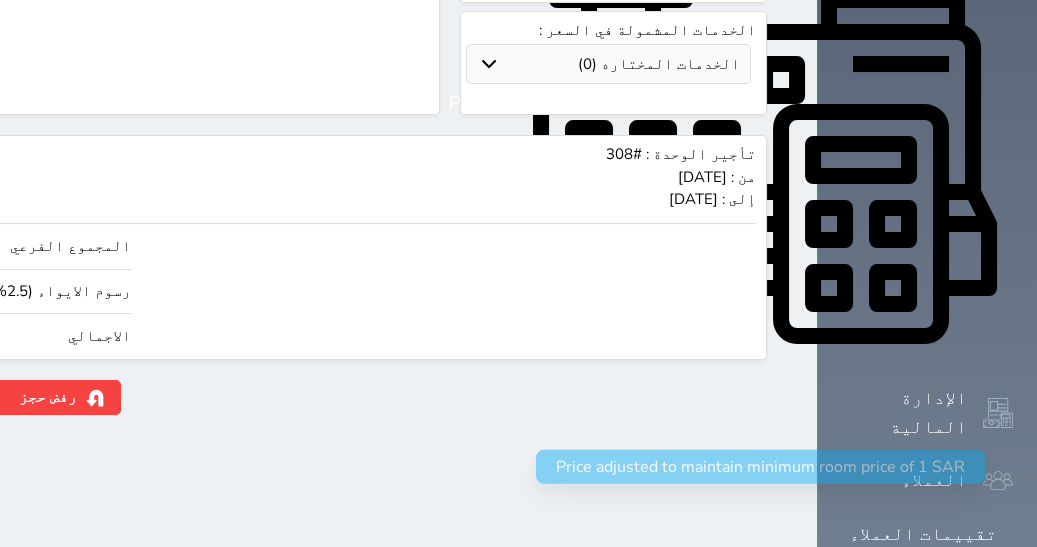 type on "1.0" 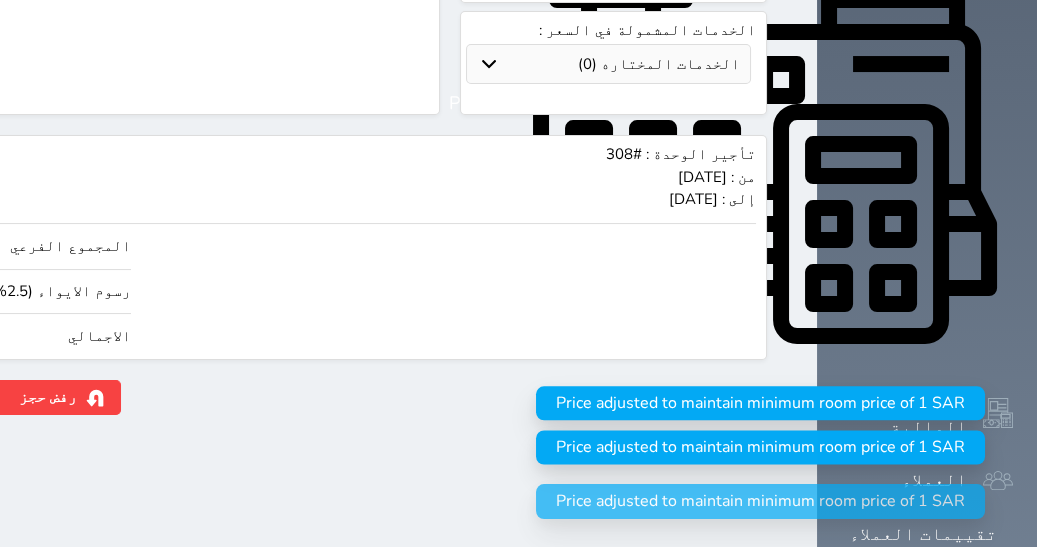 type on "1." 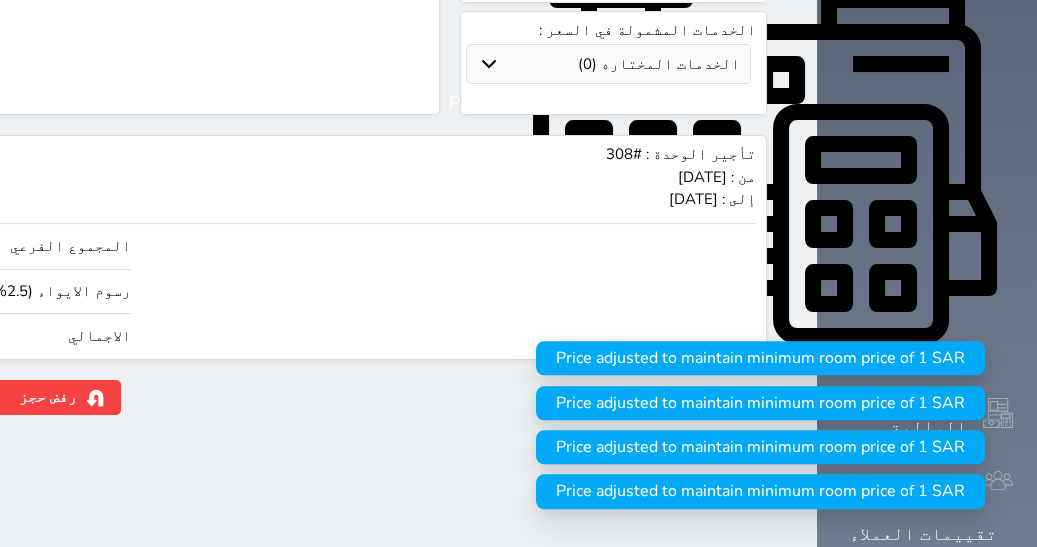type on "1" 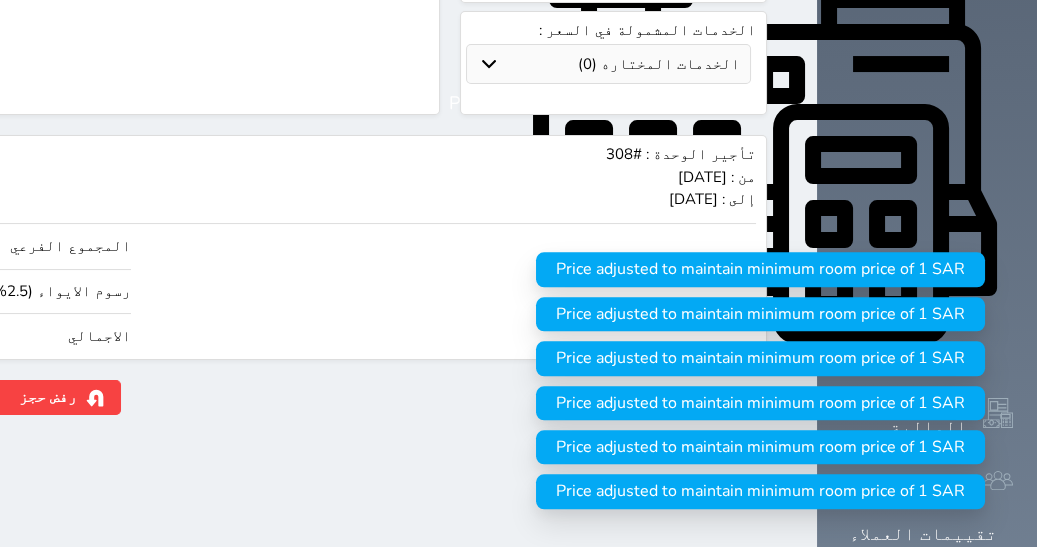 select 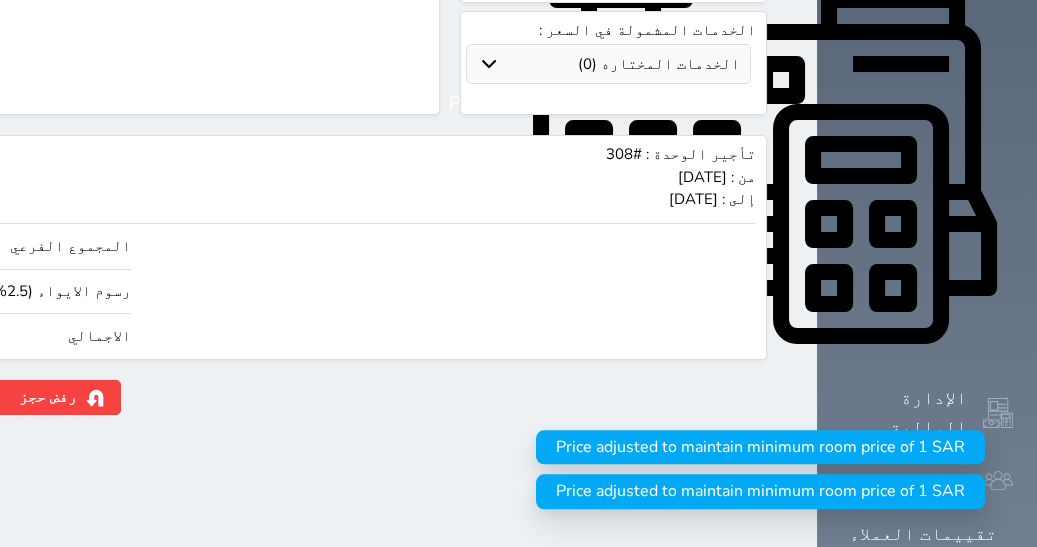 select 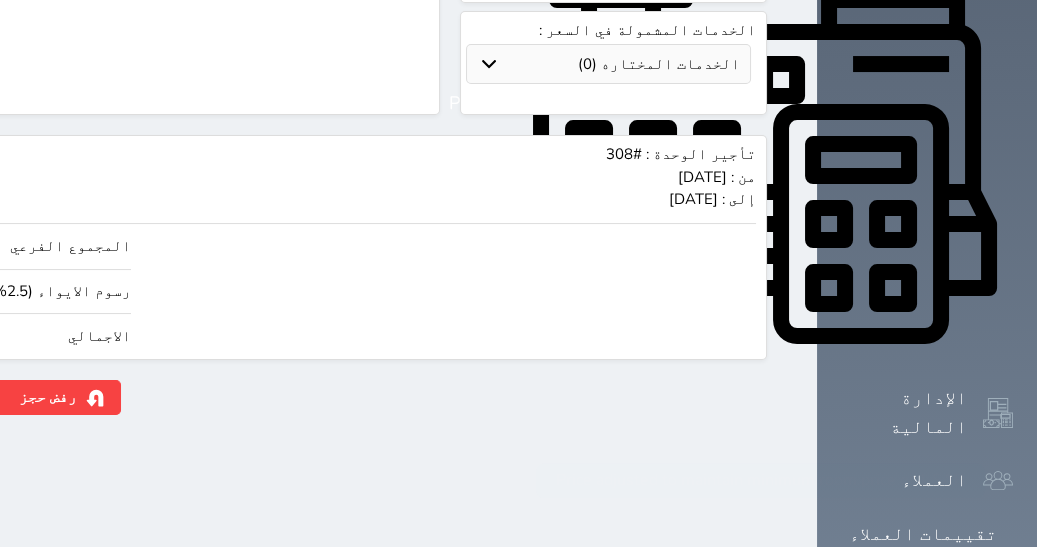 type on "370.73" 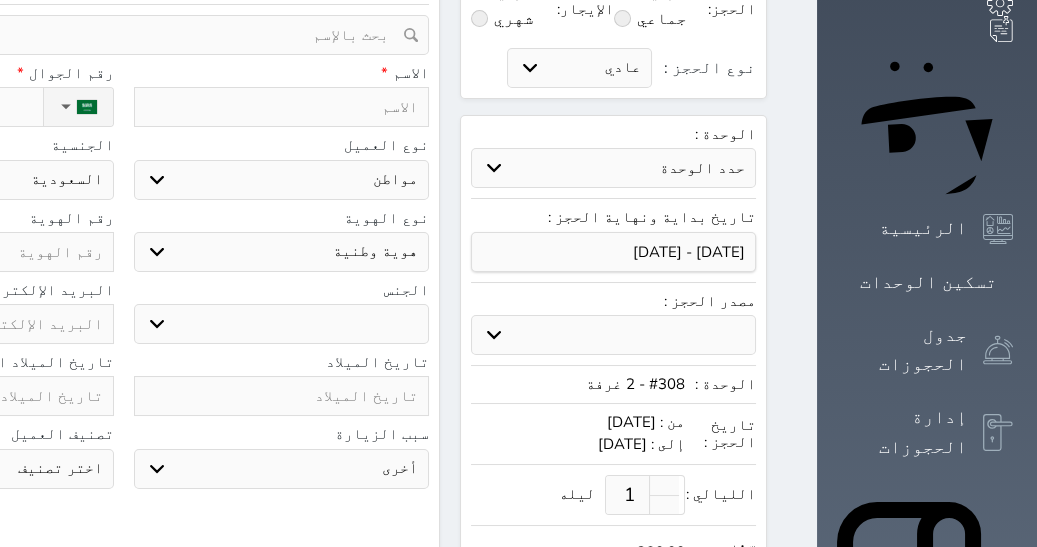 scroll, scrollTop: 166, scrollLeft: 0, axis: vertical 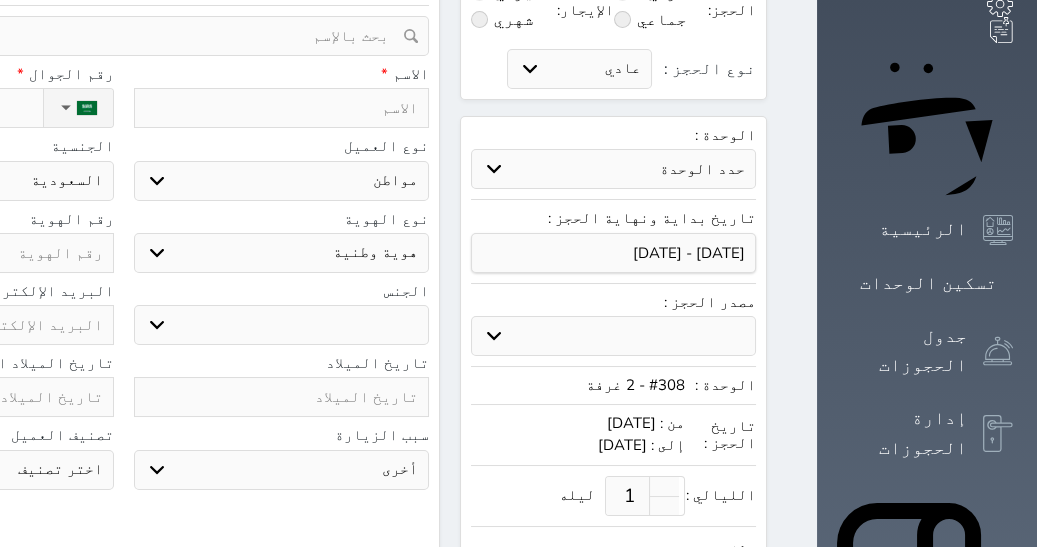 type on "380.00" 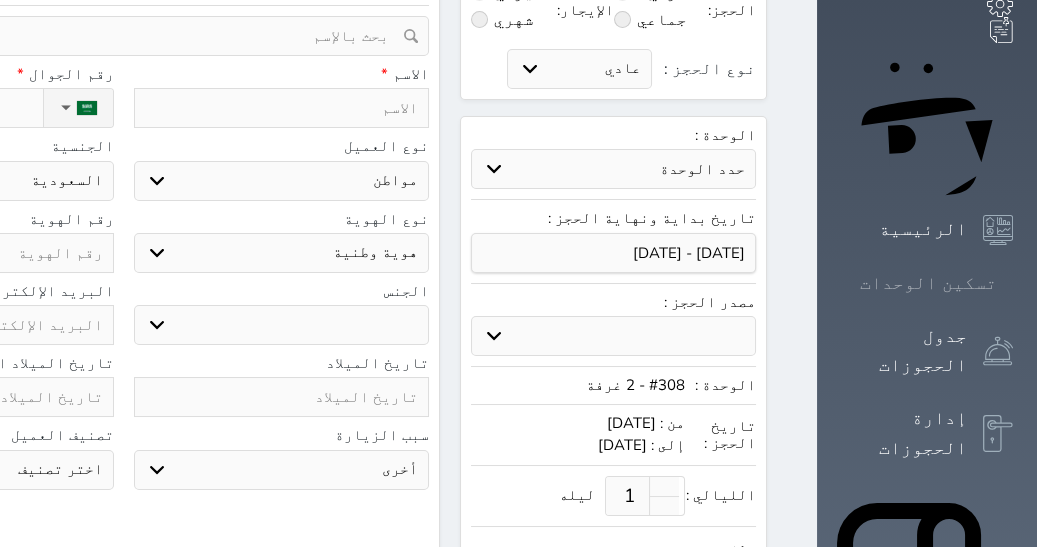 click on "تسكين الوحدات" at bounding box center (928, 283) 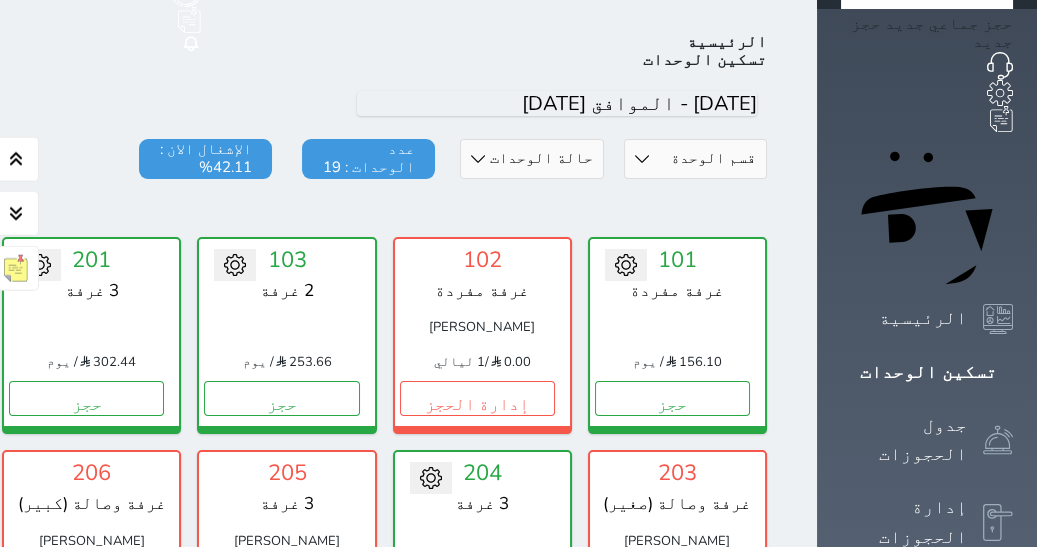 scroll, scrollTop: 77, scrollLeft: 0, axis: vertical 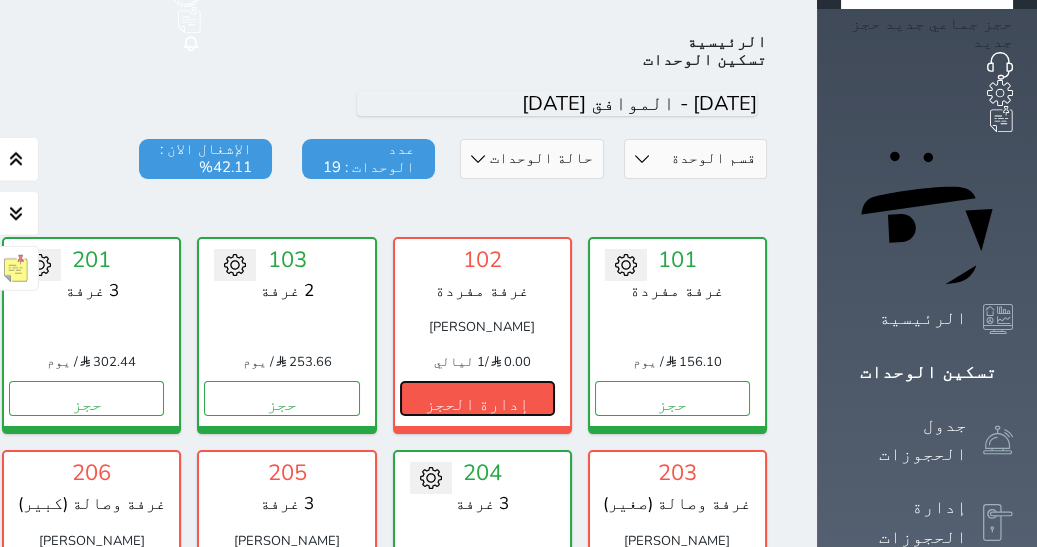 click on "إدارة الحجز" at bounding box center [477, 398] 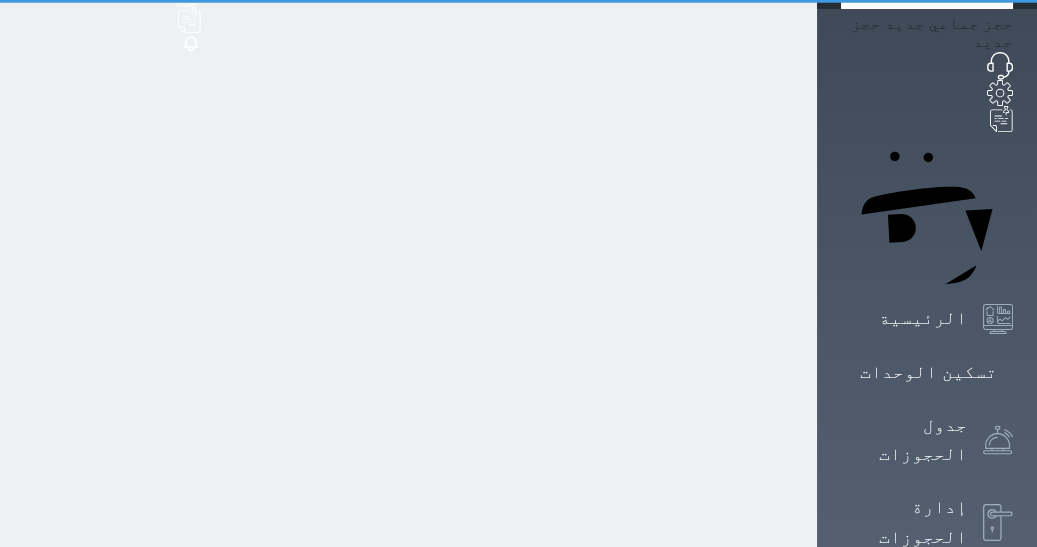 scroll, scrollTop: 0, scrollLeft: 0, axis: both 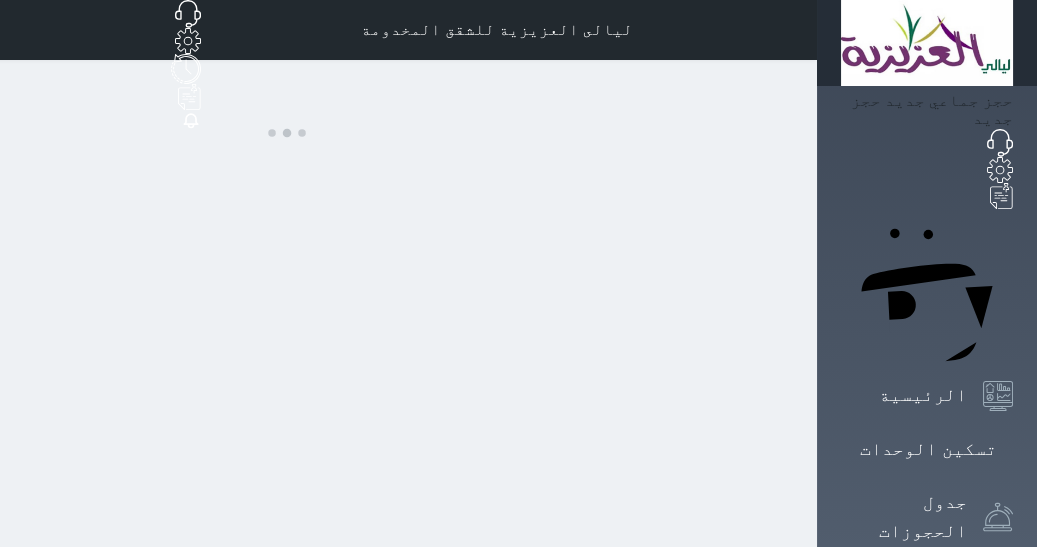 select on "1" 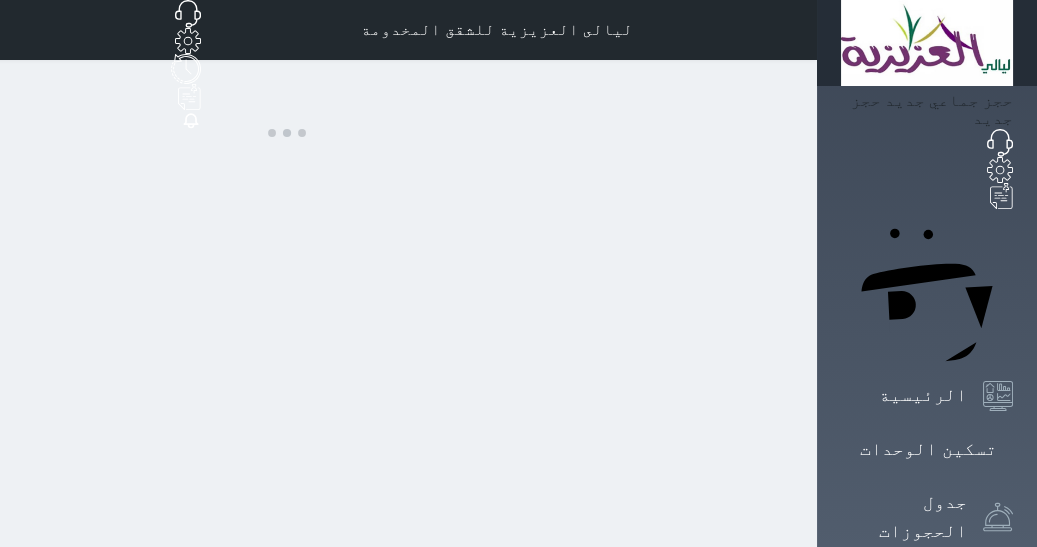 select on "1" 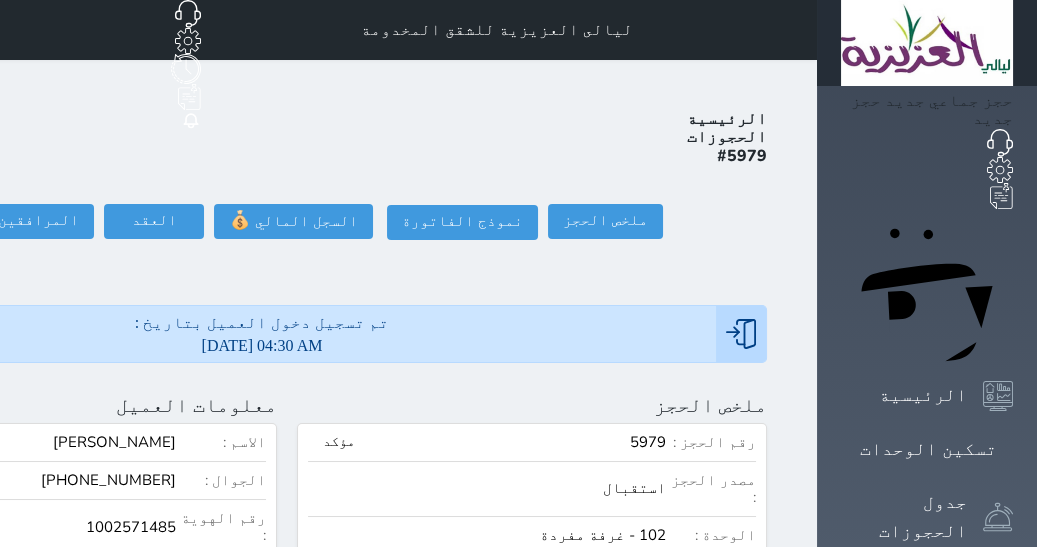 drag, startPoint x: 32, startPoint y: 290, endPoint x: 39, endPoint y: 304, distance: 15.652476 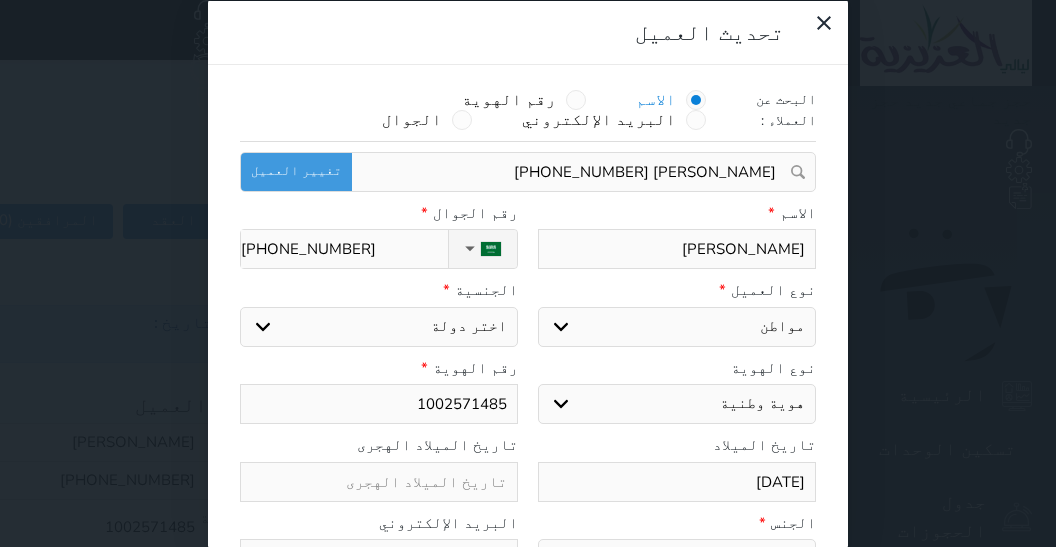 click on "[DATE]" at bounding box center (677, 481) 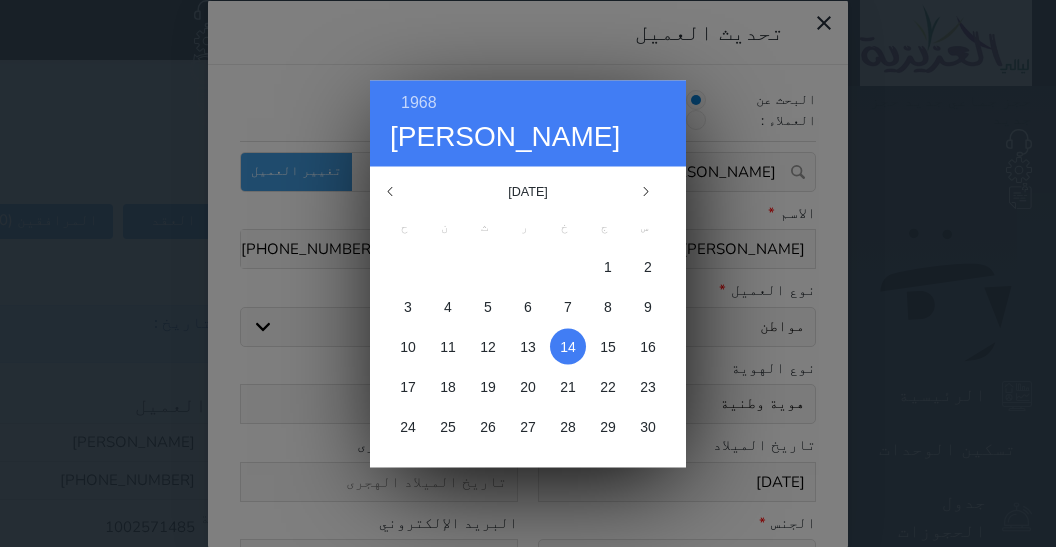 click on "1968   [PERSON_NAME][DATE]         [DATE]
ح
ن
ث
ر
خ
ج
س
1   2   3   4   5   6   7   8   9   10   11   12   13   14   15   16   17   18   19   20   21   22   23   24   25   26   27   28   29   [DATE]
فبراير
مارس
أبريل
مايو
يونيو
يوليو
أغسطس
سبتمبر" at bounding box center (528, 273) 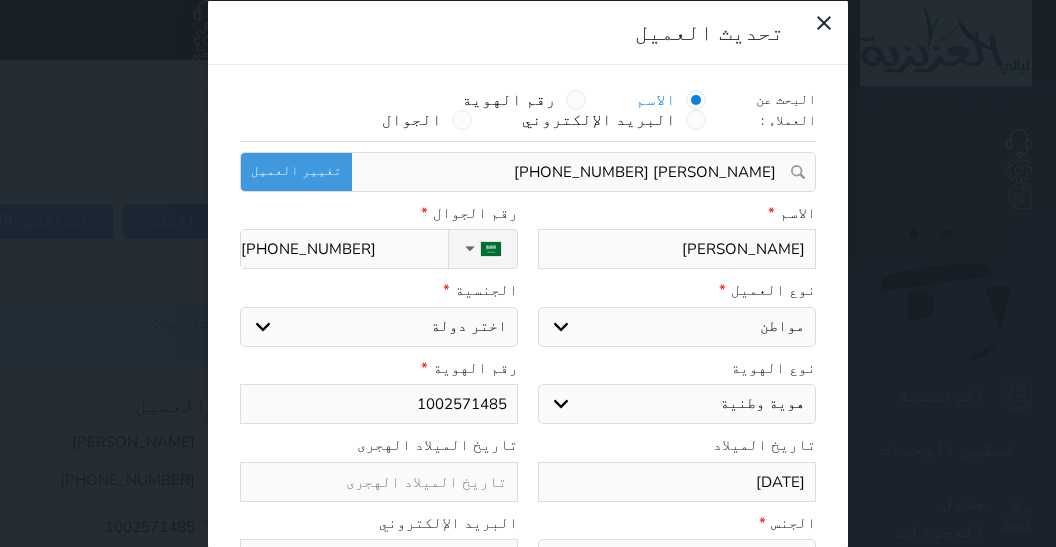 click on "[DATE]" at bounding box center [677, 481] 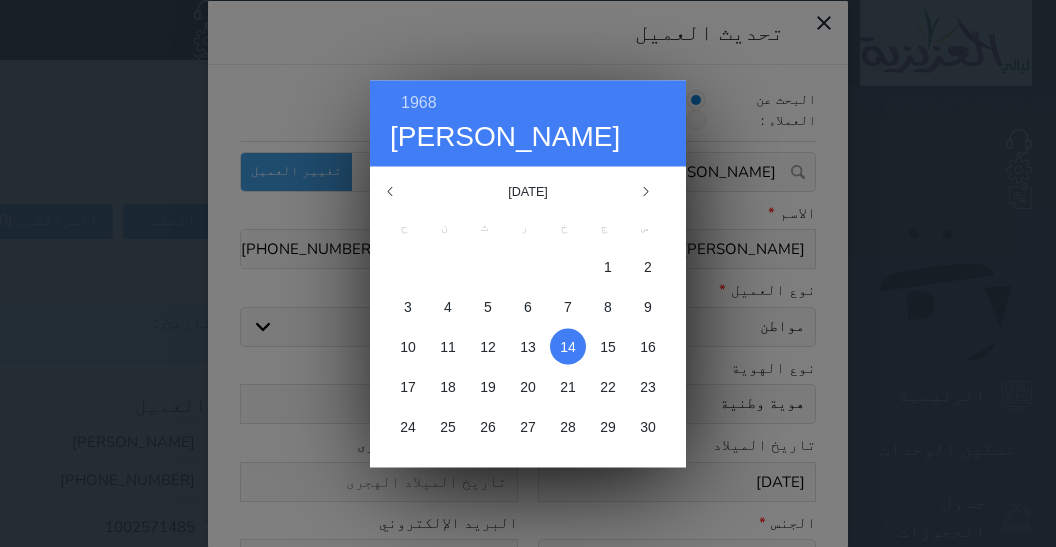 click on "1968   [PERSON_NAME][DATE]         [DATE]
ح
ن
ث
ر
خ
ج
س
1   2   3   4   5   6   7   8   9   10   11   12   13   14   15   16   17   18   19   20   21   22   23   24   25   26   27   28   29   [DATE]
فبراير
مارس
أبريل
مايو
يونيو
يوليو
أغسطس
سبتمبر" at bounding box center [528, 273] 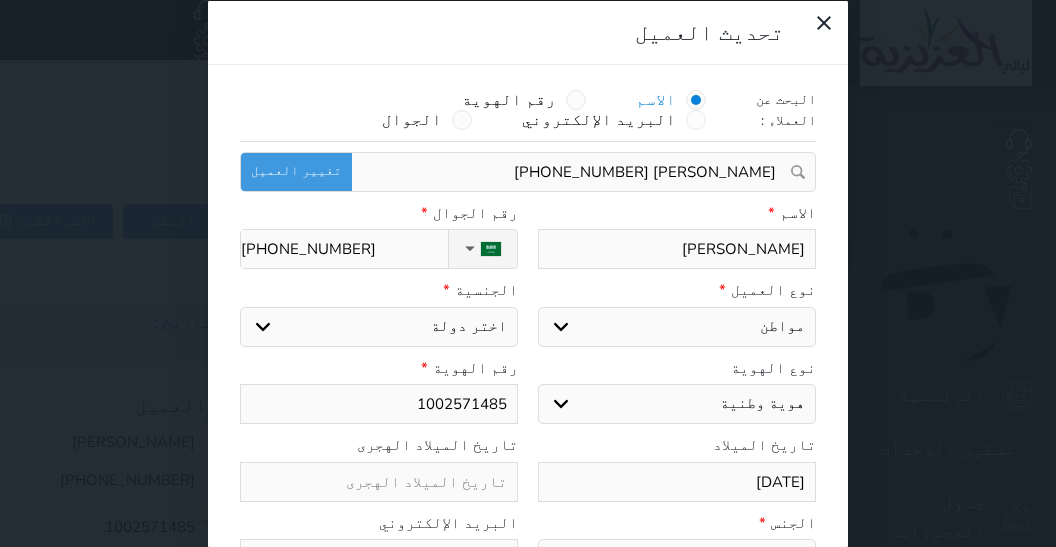 click on "[DATE]" at bounding box center [677, 481] 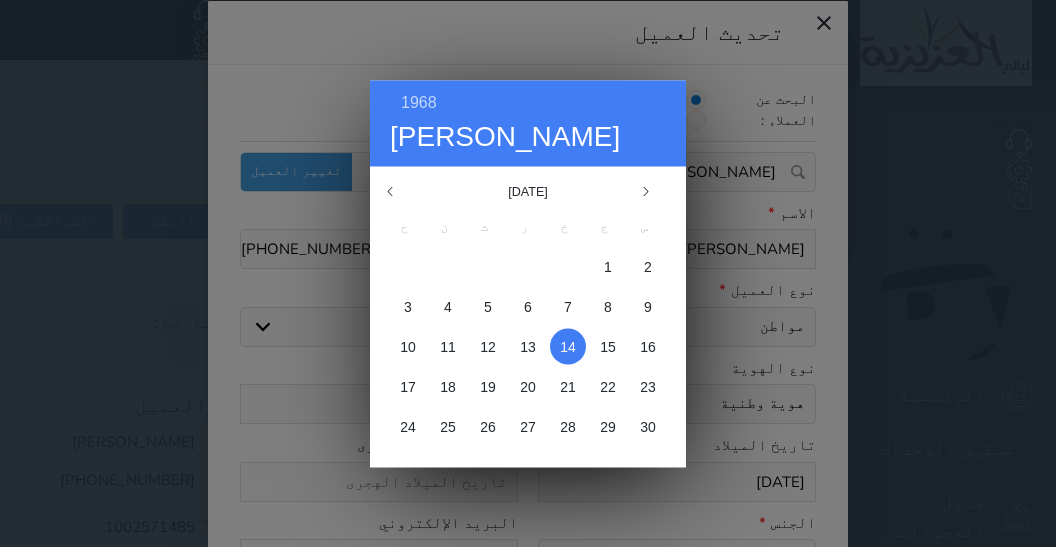 click on "1968   [PERSON_NAME][DATE]         [DATE]
ح
ن
ث
ر
خ
ج
س
1   2   3   4   5   6   7   8   9   10   11   12   13   14   15   16   17   18   19   20   21   22   23   24   25   26   27   28   29   [DATE]
فبراير
مارس
أبريل
مايو
يونيو
يوليو
أغسطس
سبتمبر" at bounding box center [528, 273] 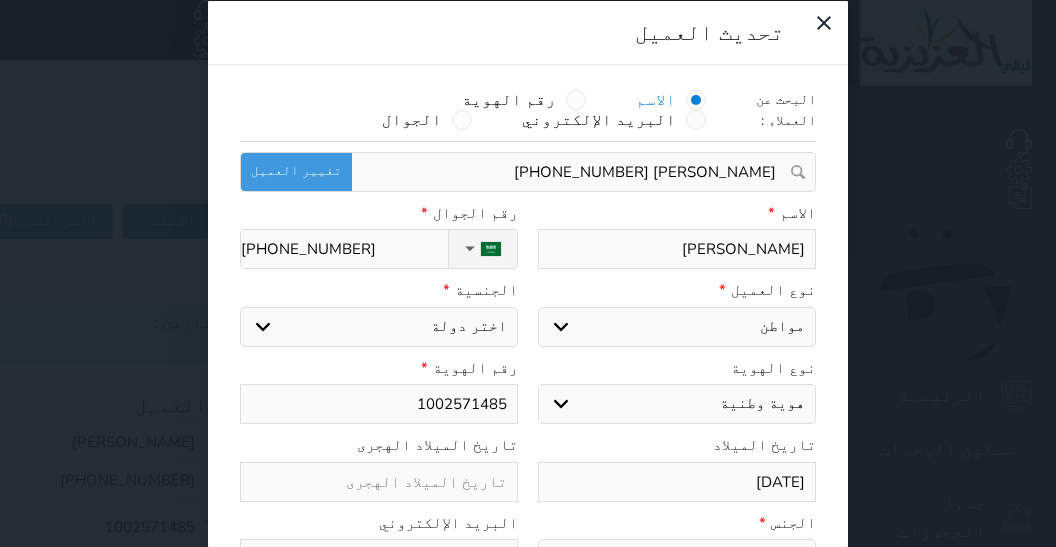 drag, startPoint x: 741, startPoint y: 474, endPoint x: 818, endPoint y: 489, distance: 78.44743 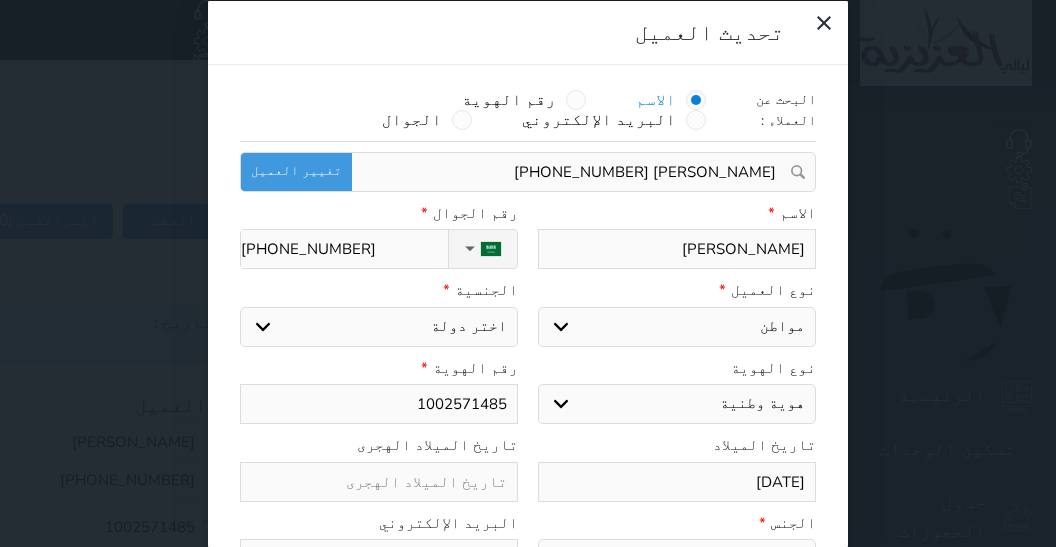 drag, startPoint x: 832, startPoint y: 475, endPoint x: 591, endPoint y: 465, distance: 241.20738 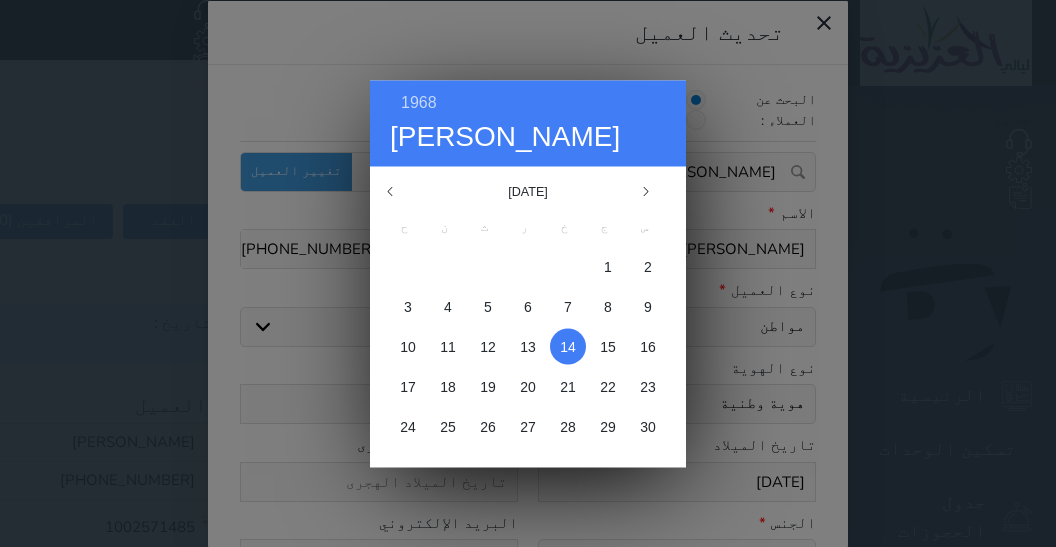 click on "1968   [PERSON_NAME][DATE]         [DATE]
ح
ن
ث
ر
خ
ج
س
1   2   3   4   5   6   7   8   9   10   11   12   13   14   15   16   17   18   19   20   21   22   23   24   25   26   27   28   29   [DATE]
فبراير
مارس
أبريل
مايو
يونيو
يوليو
أغسطس
سبتمبر" at bounding box center (528, 273) 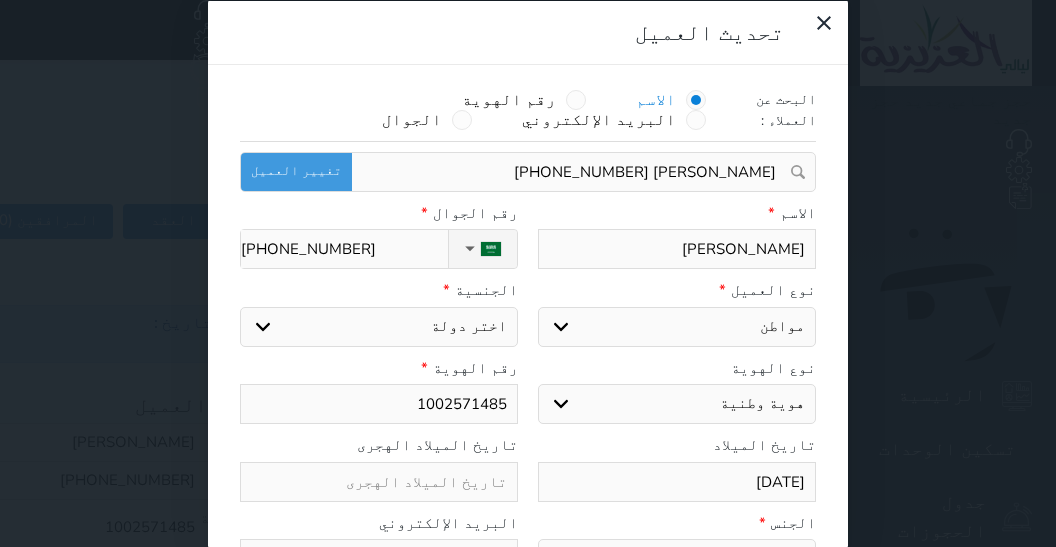 select on "113" 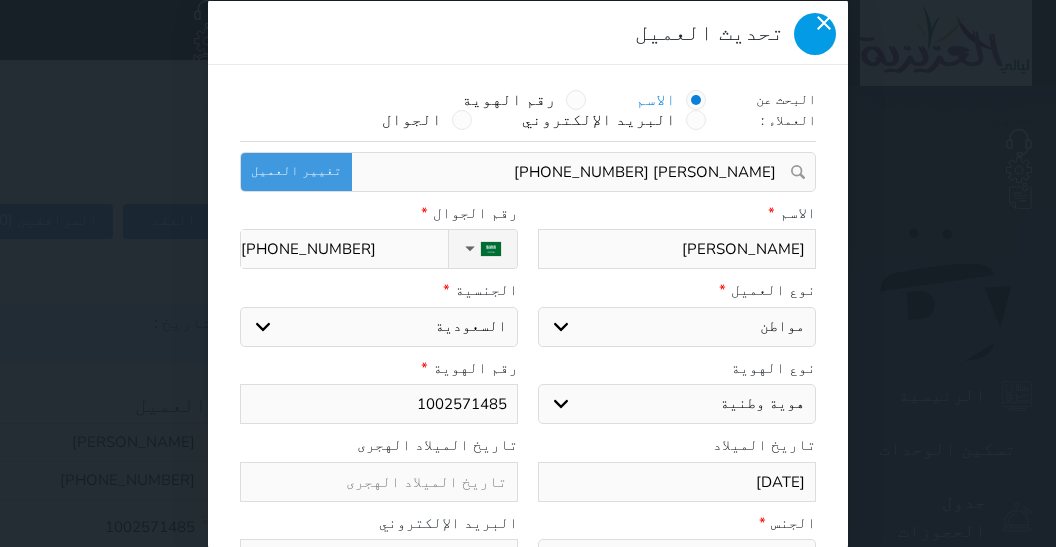 click 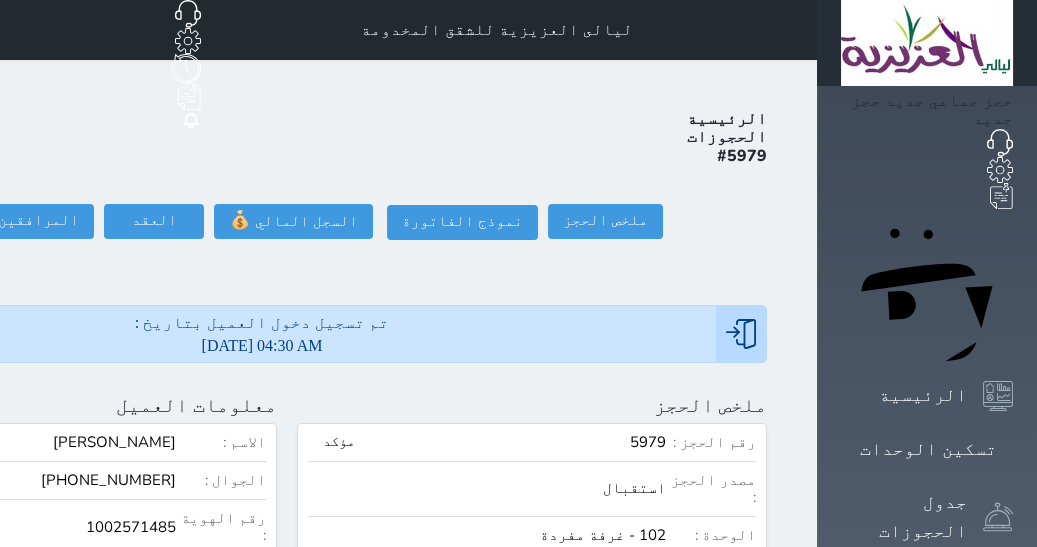 click on "حجز جماعي جديد   حجز جديد             الرئيسية     تسكين الوحدات     جدول الحجوزات     إدارة الحجوزات     POS     الإدارة المالية     العملاء     تقييمات العملاء     الوحدات     الخدمات     التقارير     الإعدادات                                 المدفوعات الالكترونية     الدعم الفني" at bounding box center [927, 948] 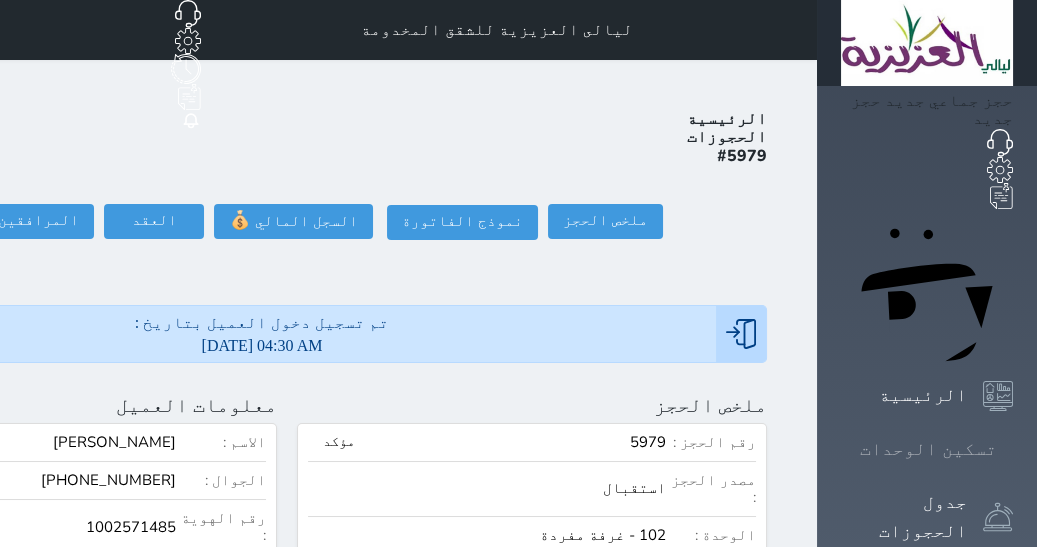 click at bounding box center (1013, 449) 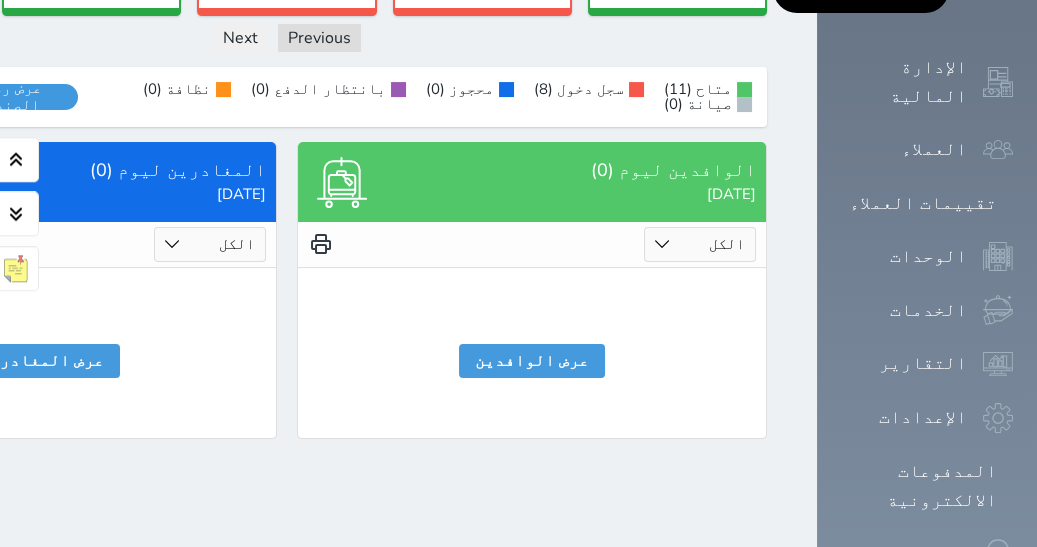 scroll, scrollTop: 1124, scrollLeft: 0, axis: vertical 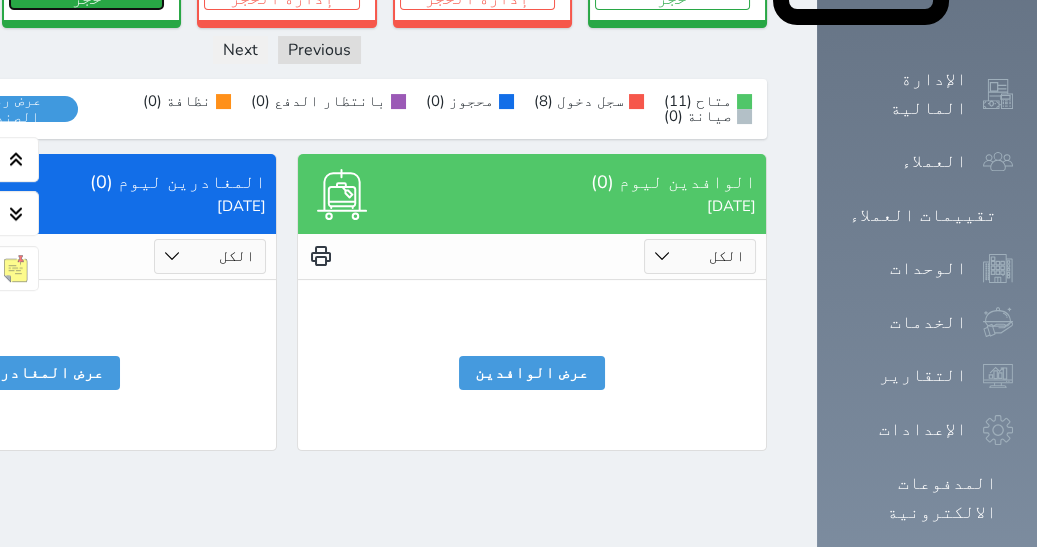 click on "حجز" at bounding box center (86, -8) 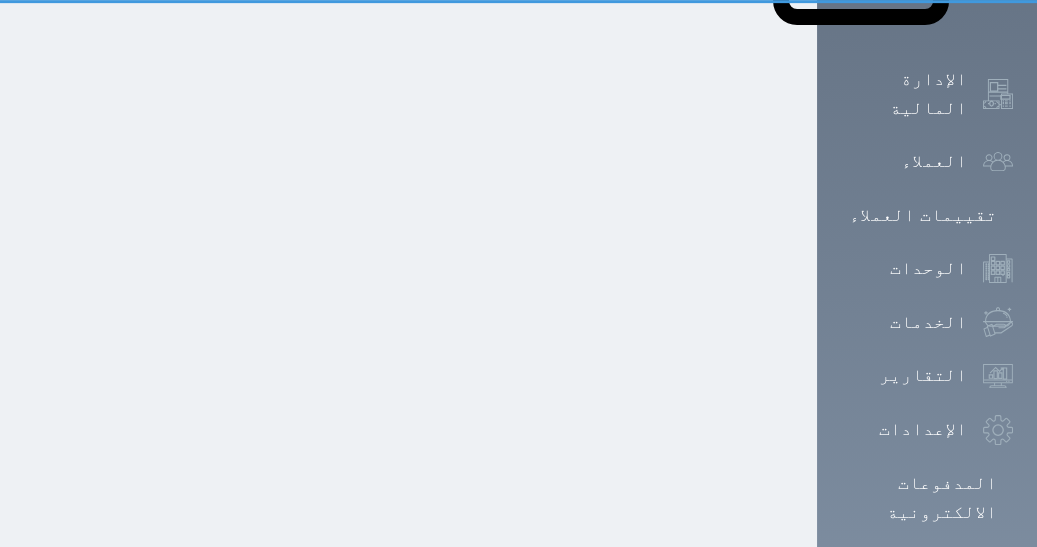 select on "1" 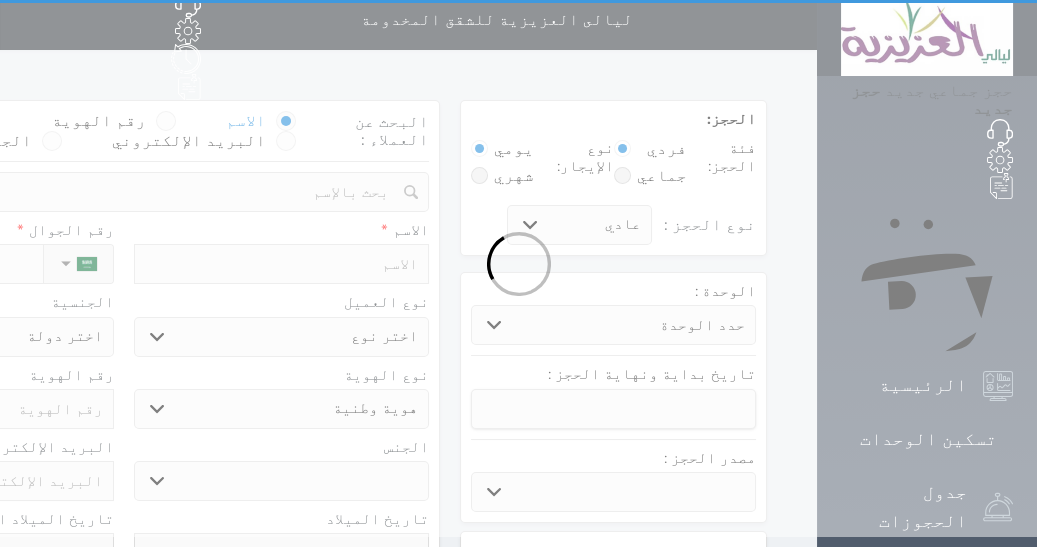 scroll, scrollTop: 0, scrollLeft: 0, axis: both 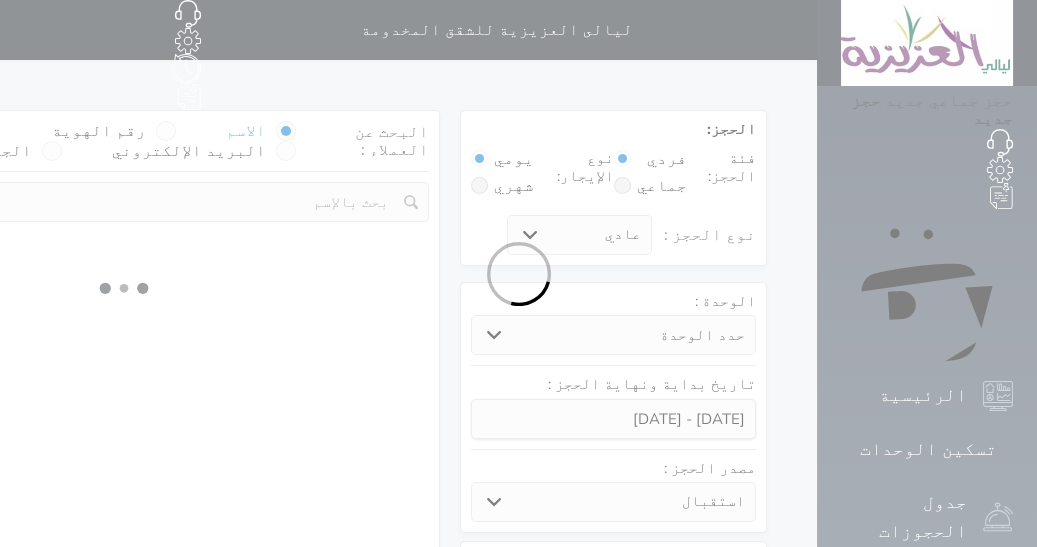 select 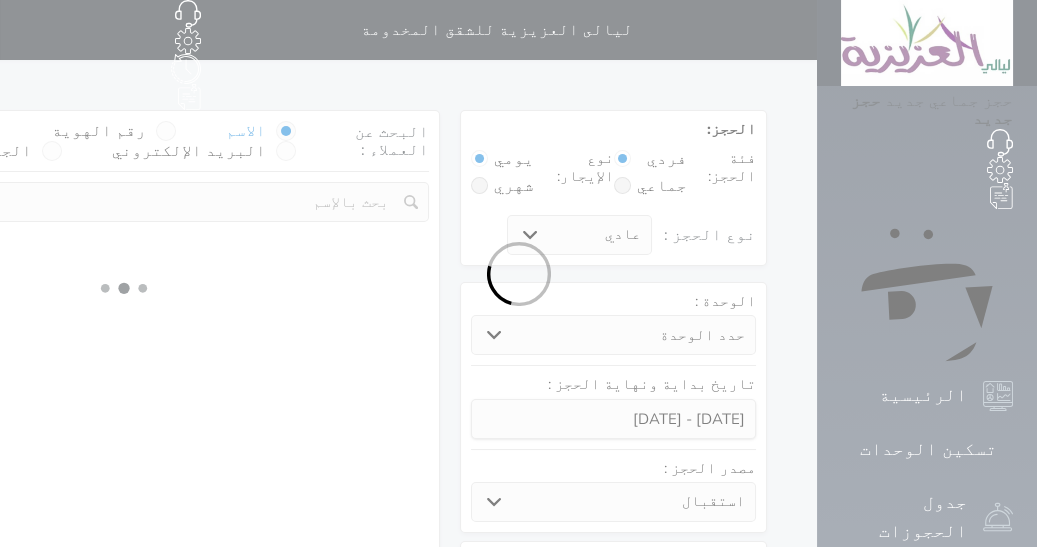 select on "1" 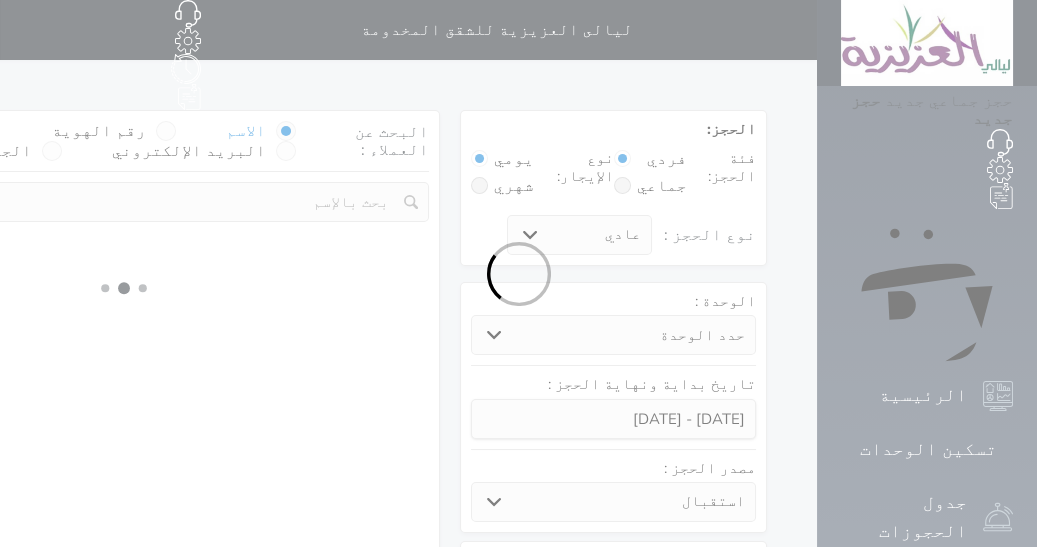 select on "113" 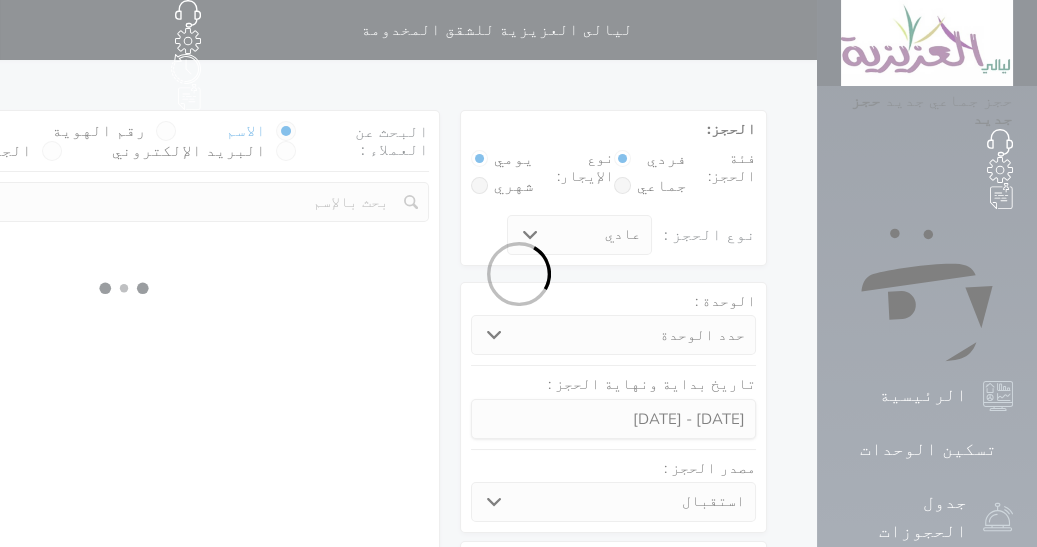 select on "1" 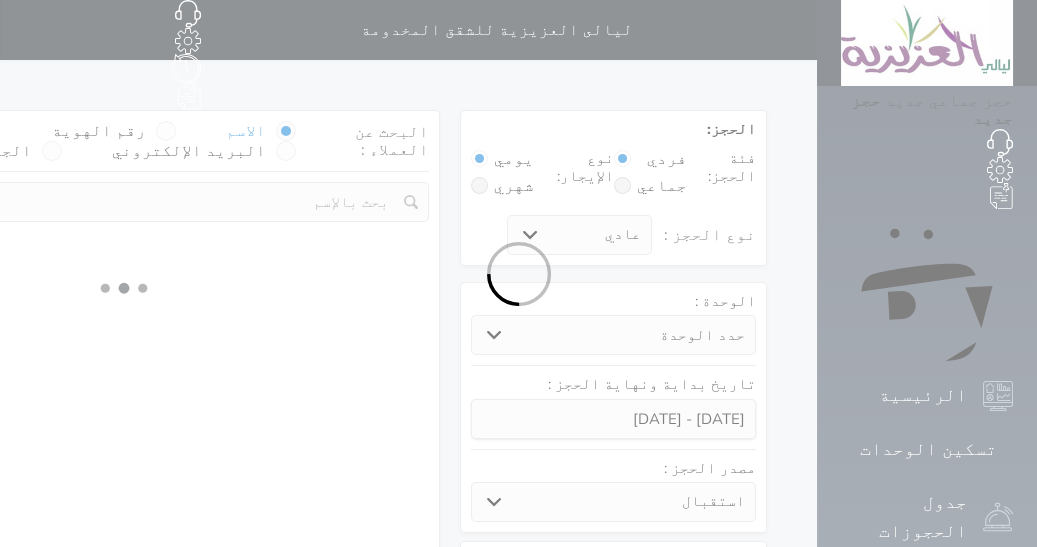 select 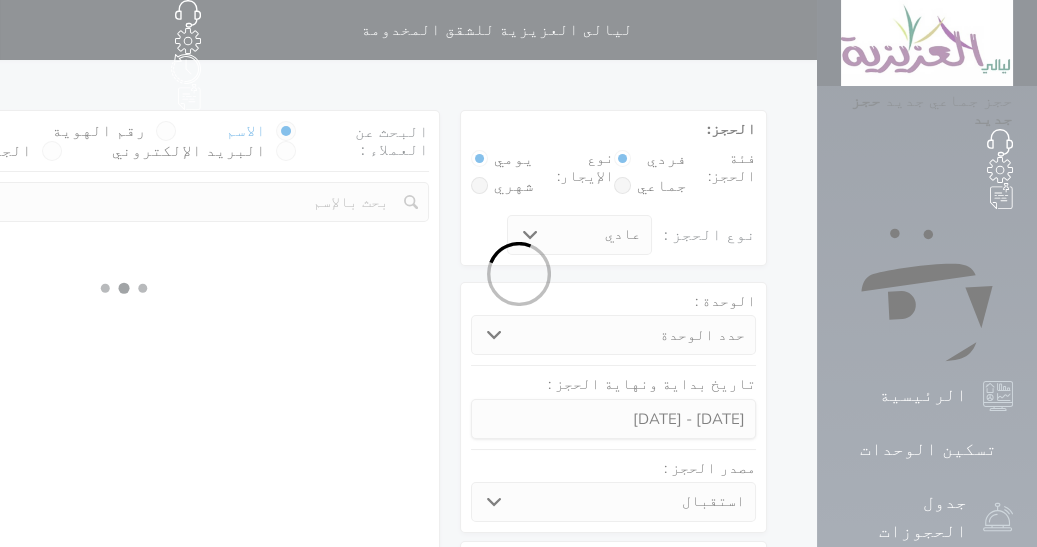 select on "7" 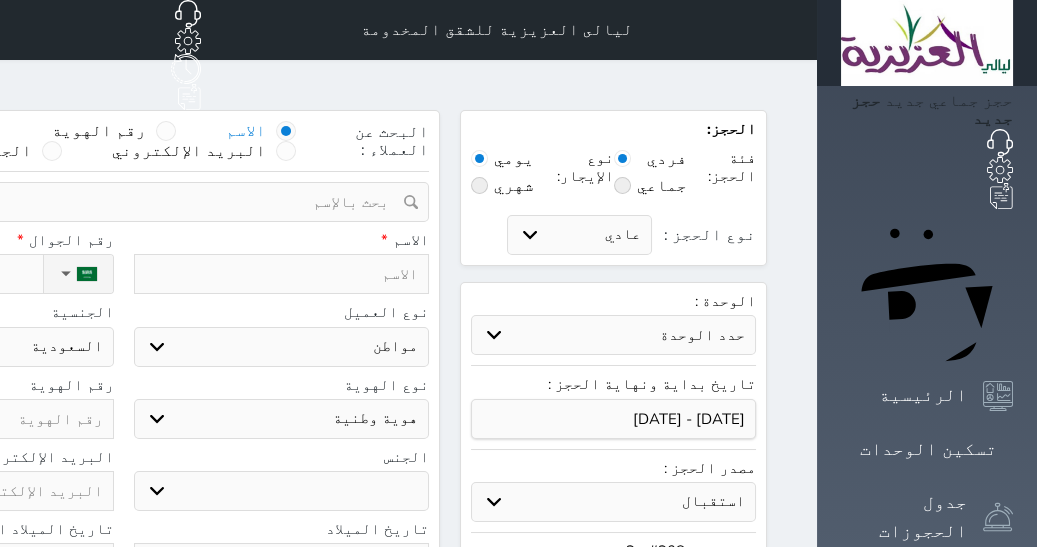 select 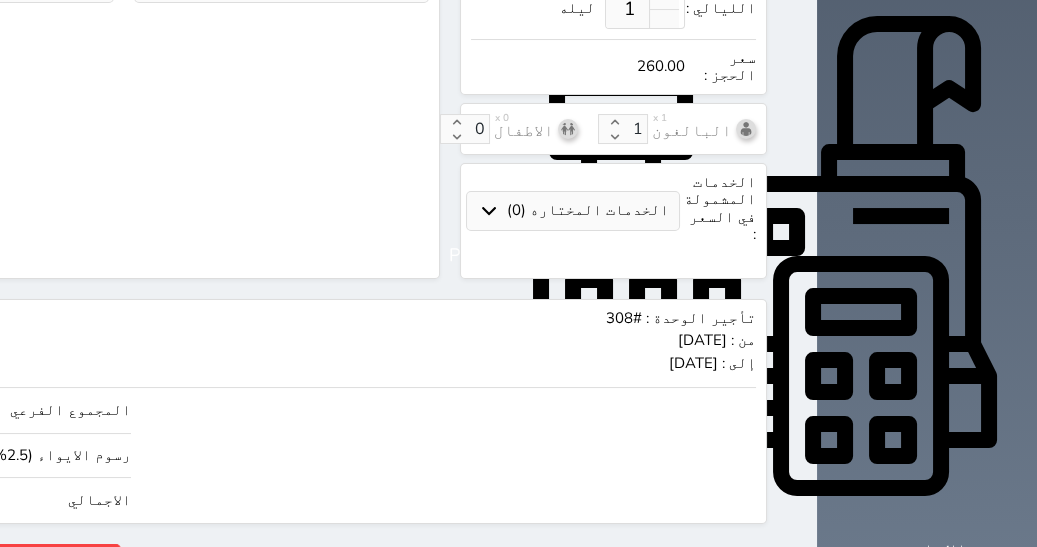 scroll, scrollTop: 689, scrollLeft: 0, axis: vertical 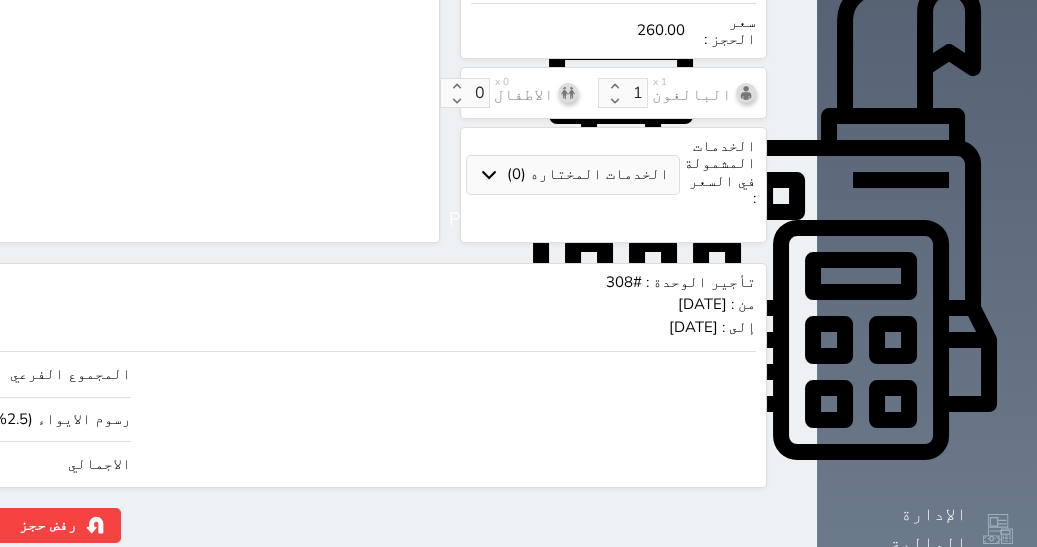 click on "260.00" at bounding box center [-117, 464] 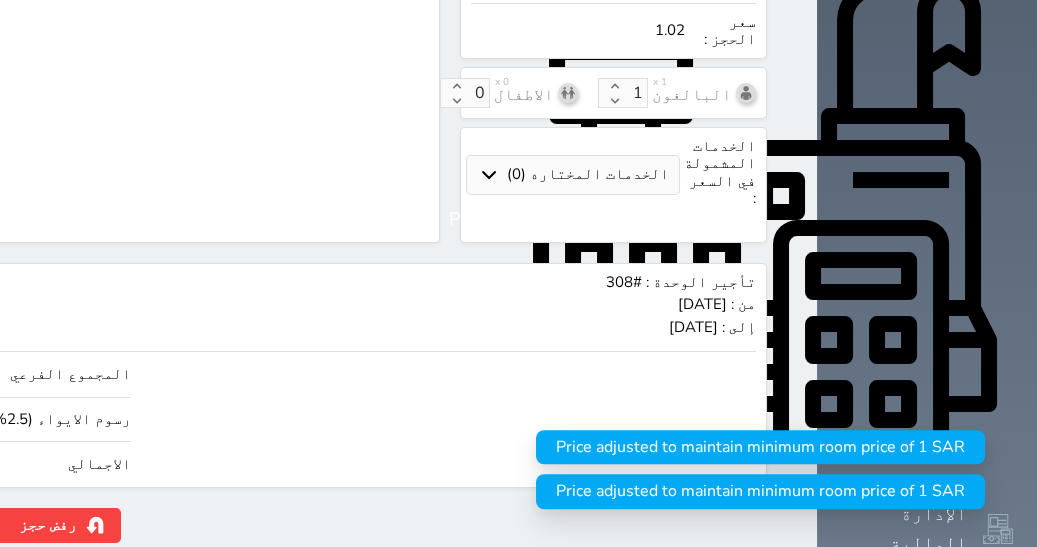 type on "1.02" 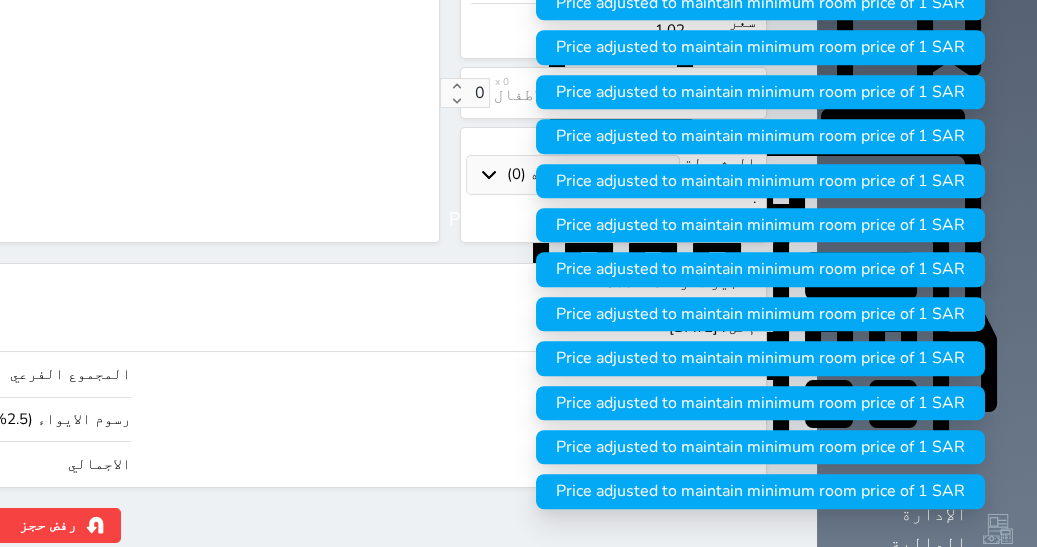 type on "2.93" 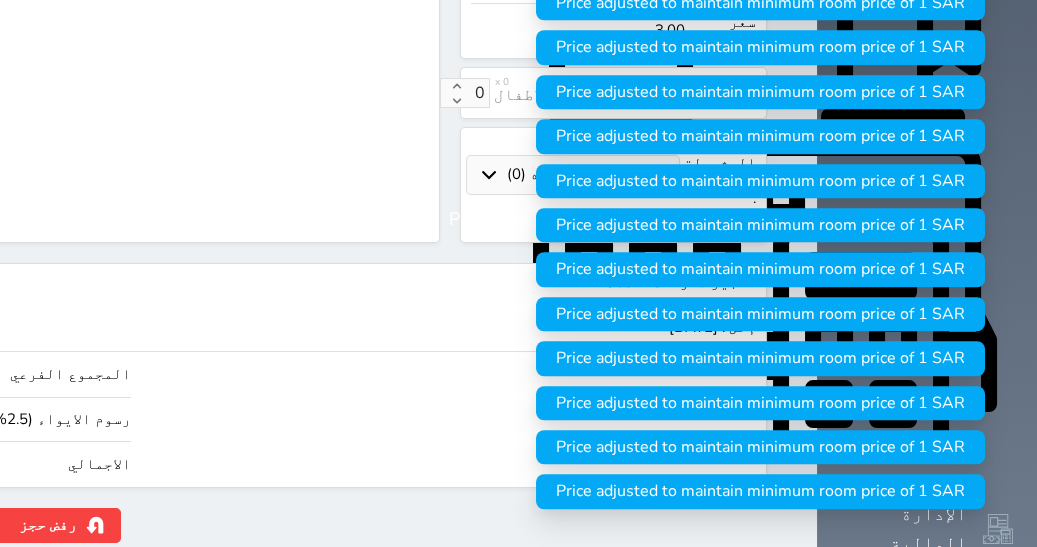 type on "37.07" 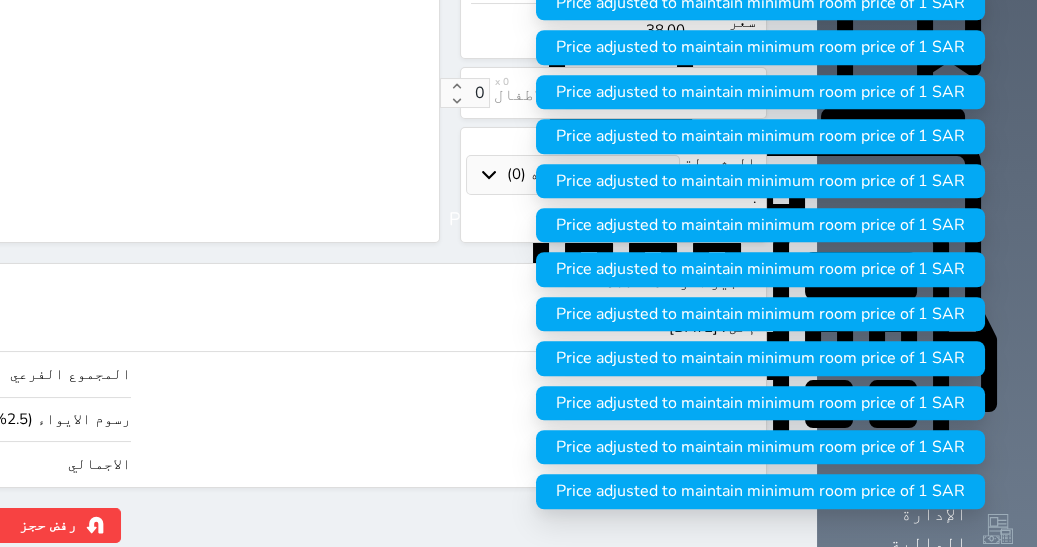 type on "370.73" 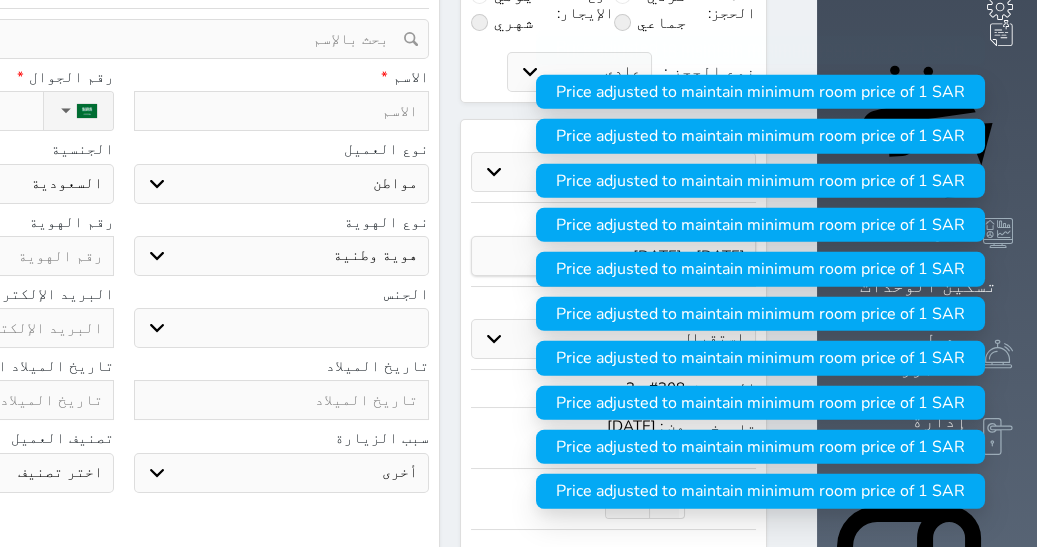 scroll, scrollTop: 0, scrollLeft: 0, axis: both 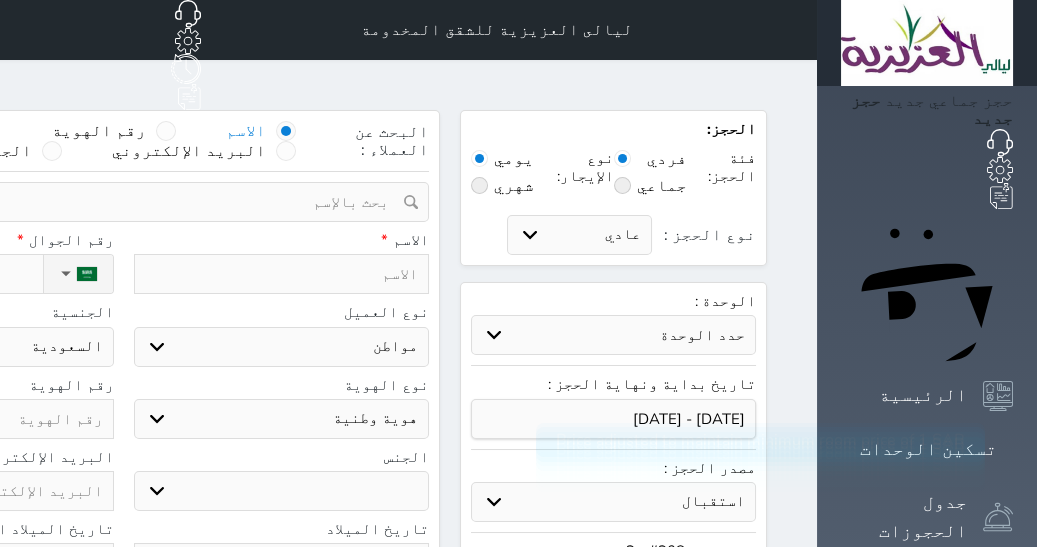 select 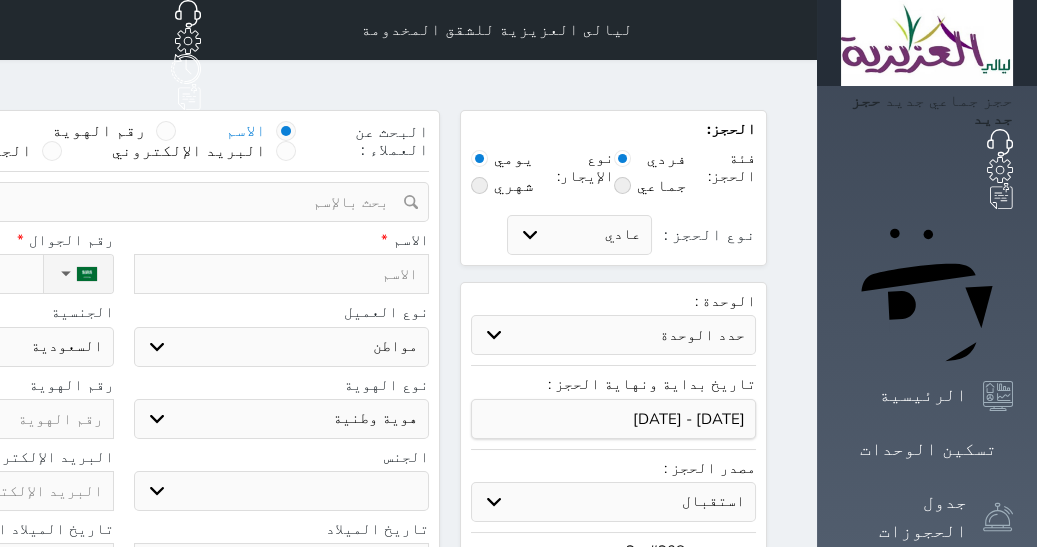 type on "380.00" 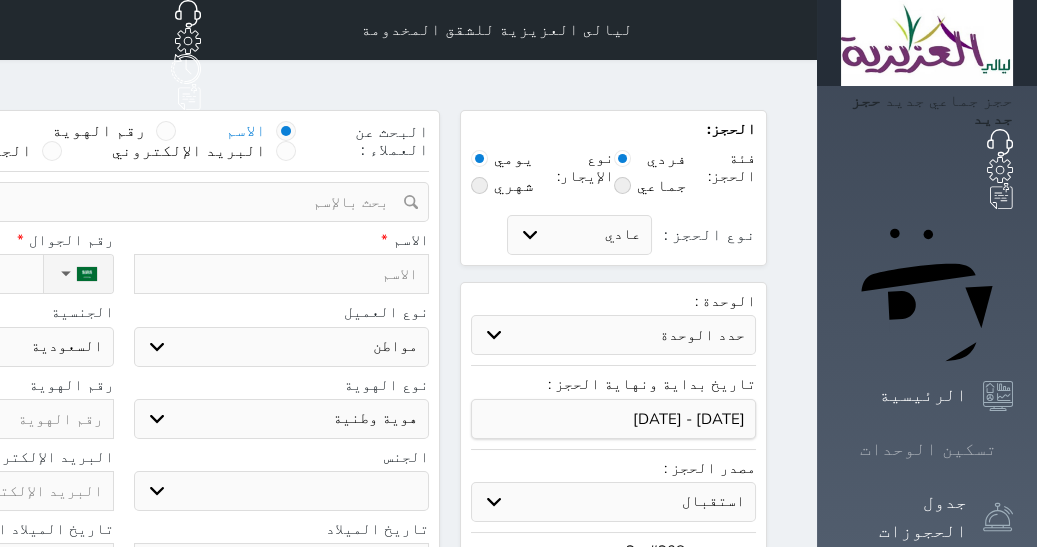 click on "تسكين الوحدات" at bounding box center (928, 449) 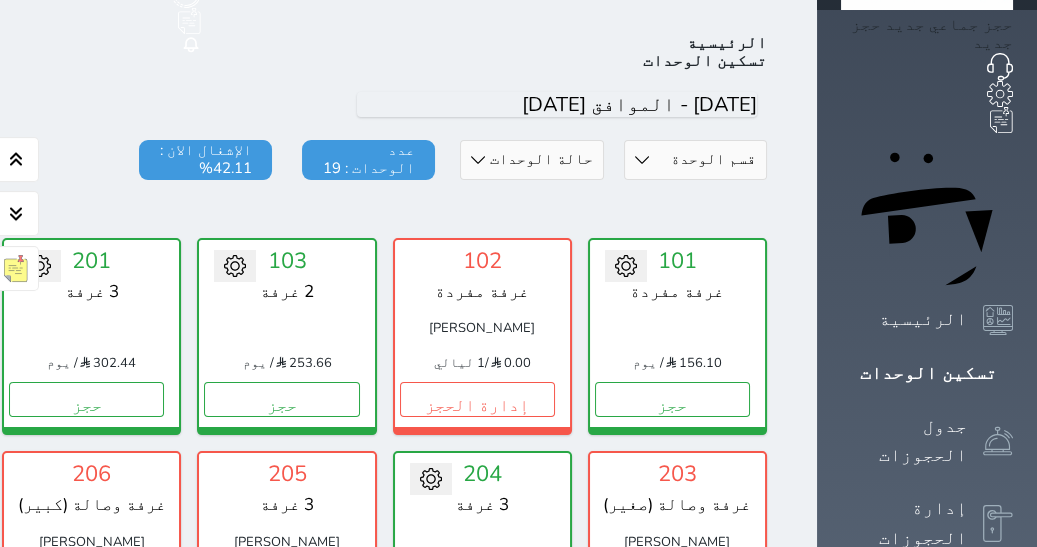 scroll, scrollTop: 77, scrollLeft: 0, axis: vertical 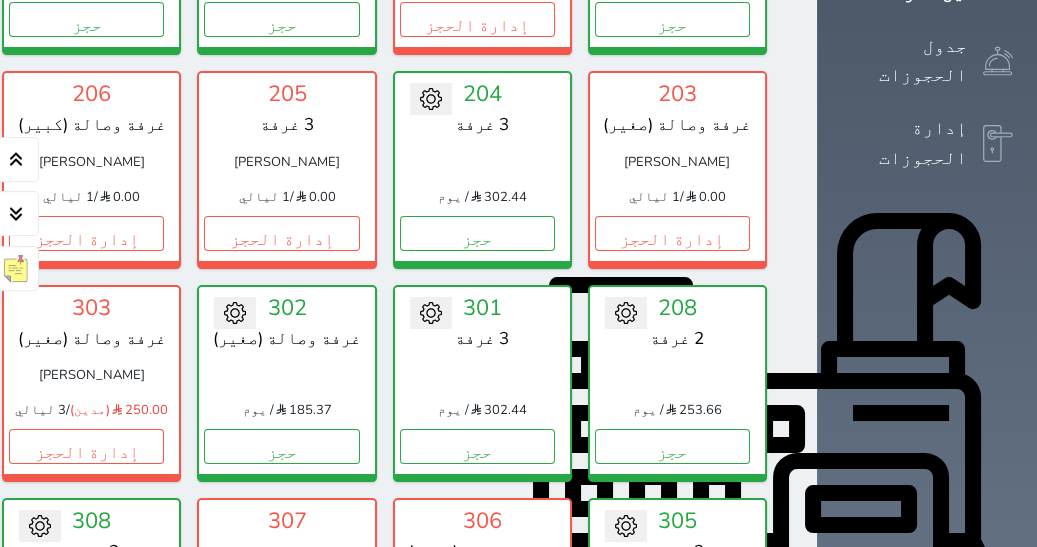 click on "253.66
/ يوم" at bounding box center [677, 411] 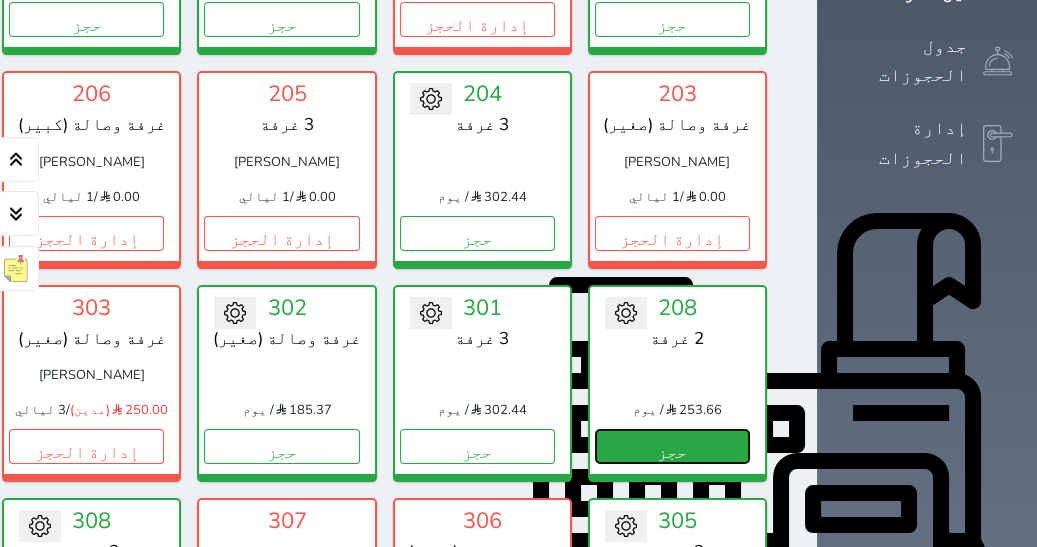 drag, startPoint x: 381, startPoint y: 380, endPoint x: 381, endPoint y: 403, distance: 23 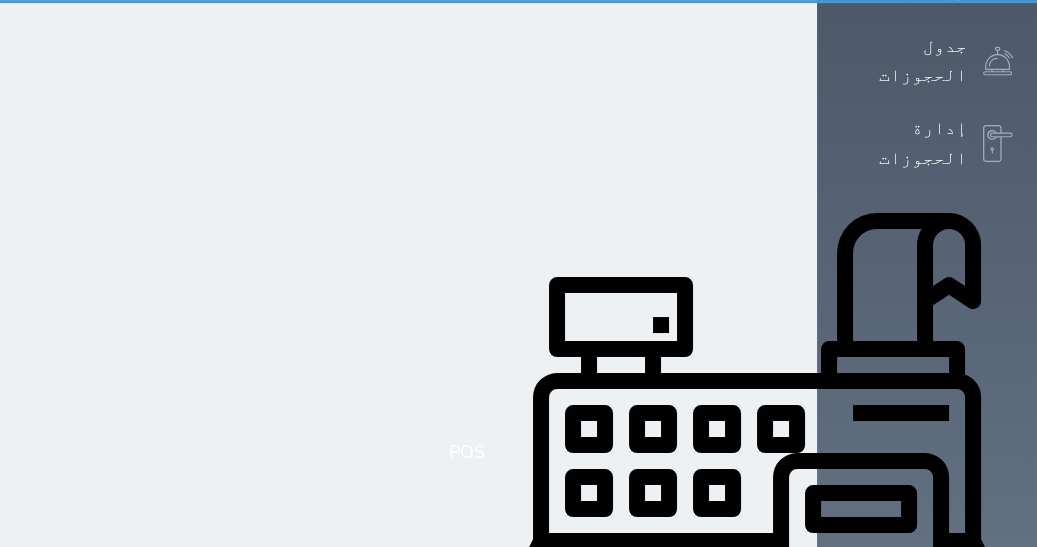 select on "1" 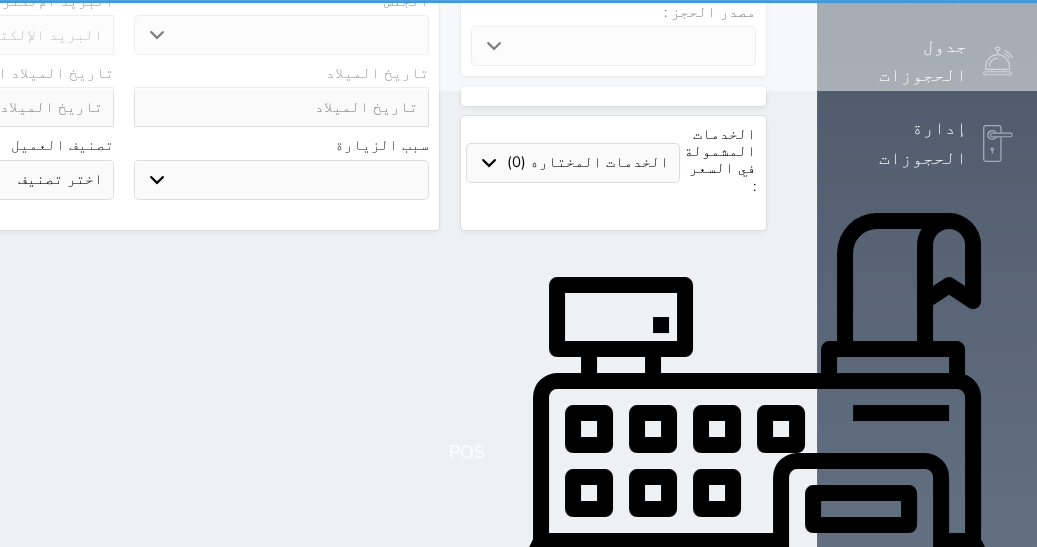 select 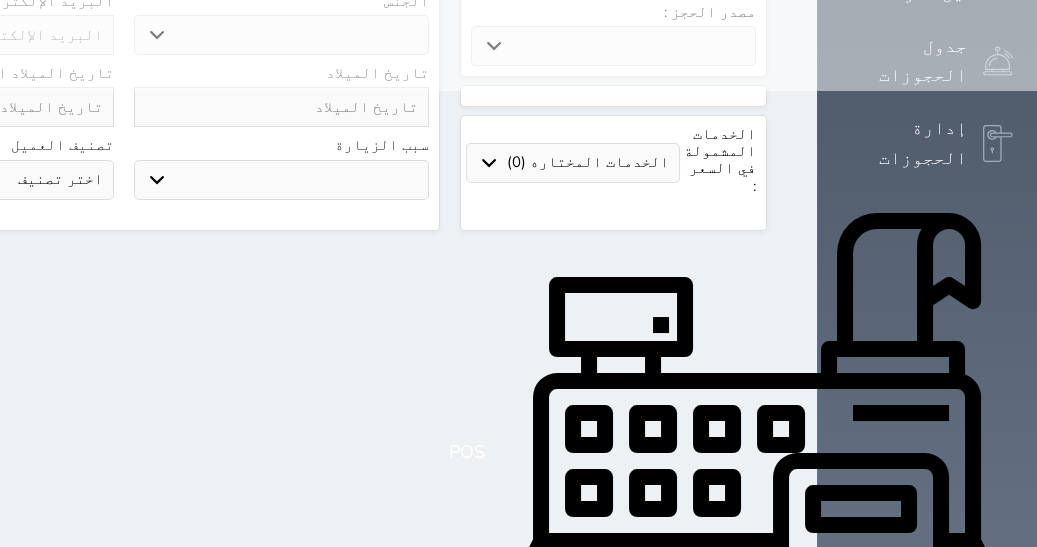 scroll, scrollTop: 0, scrollLeft: 0, axis: both 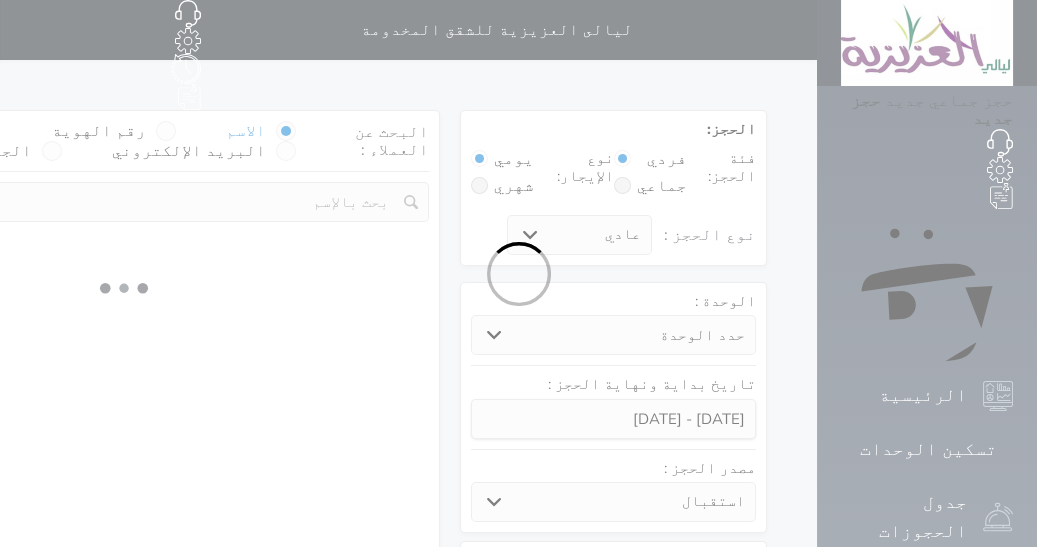 select 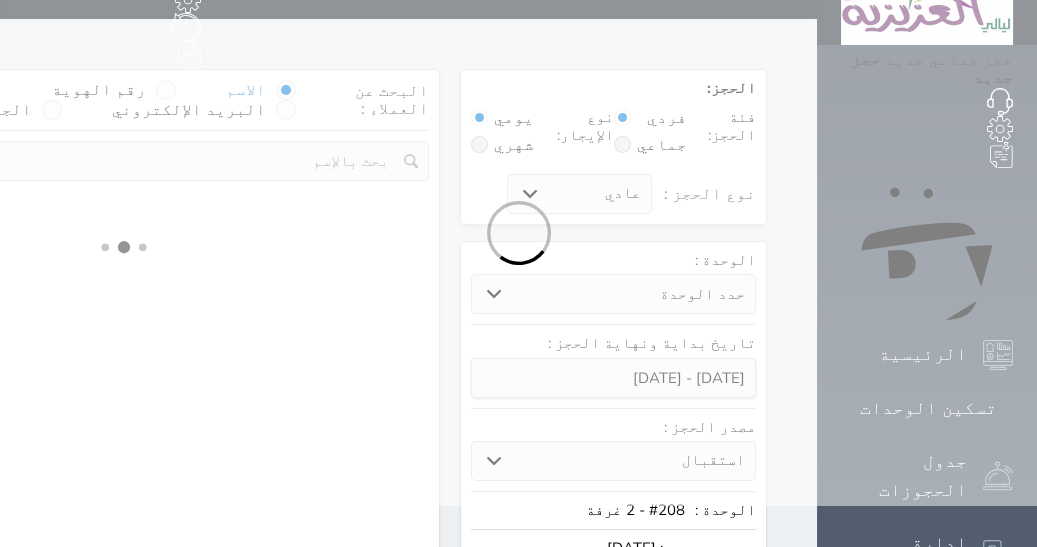 select on "1" 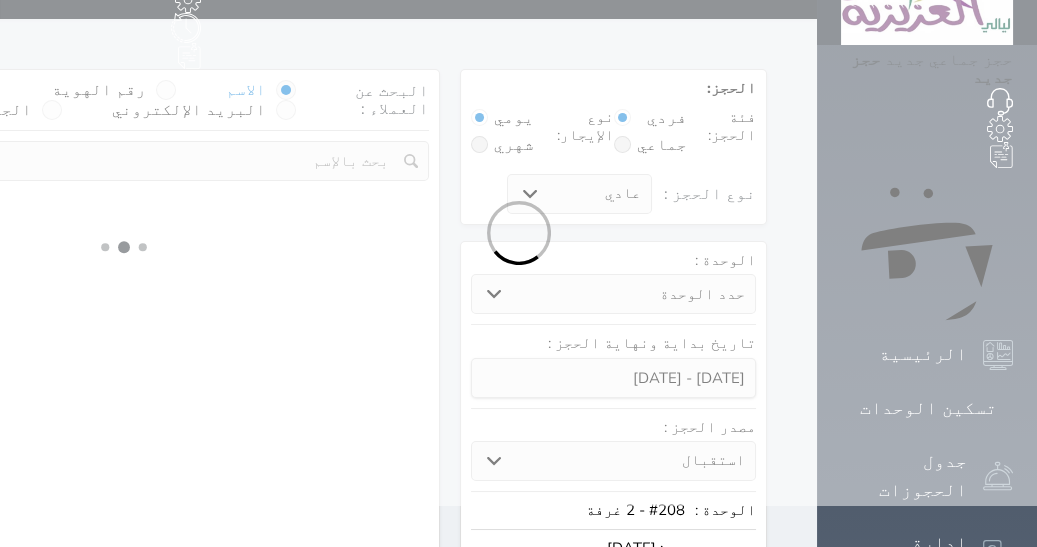 select on "113" 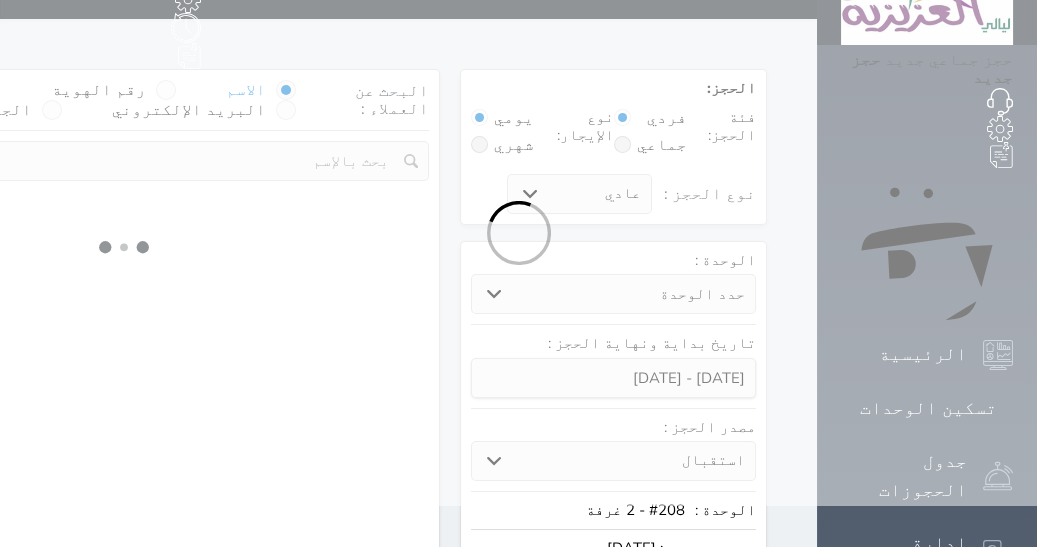 select on "1" 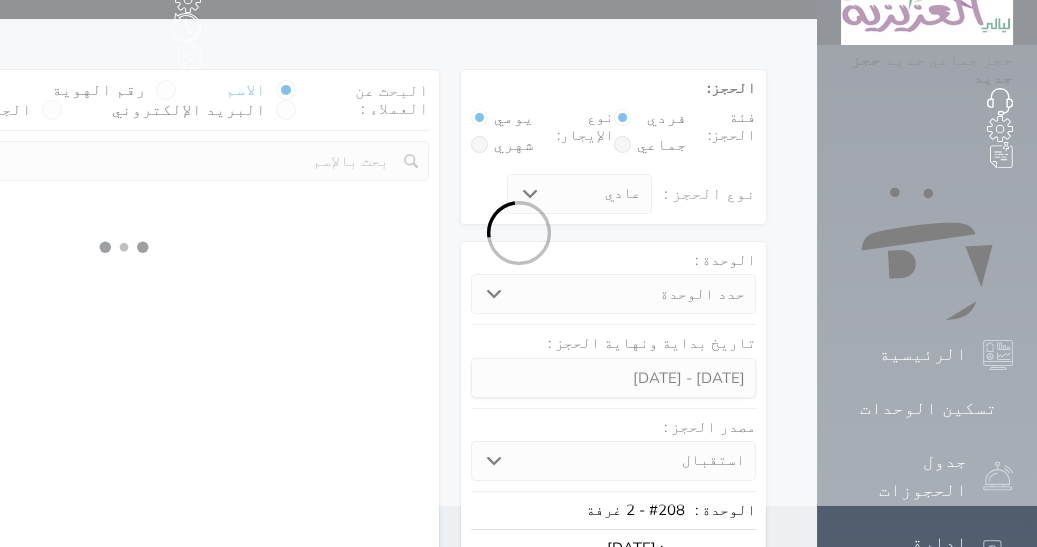 select 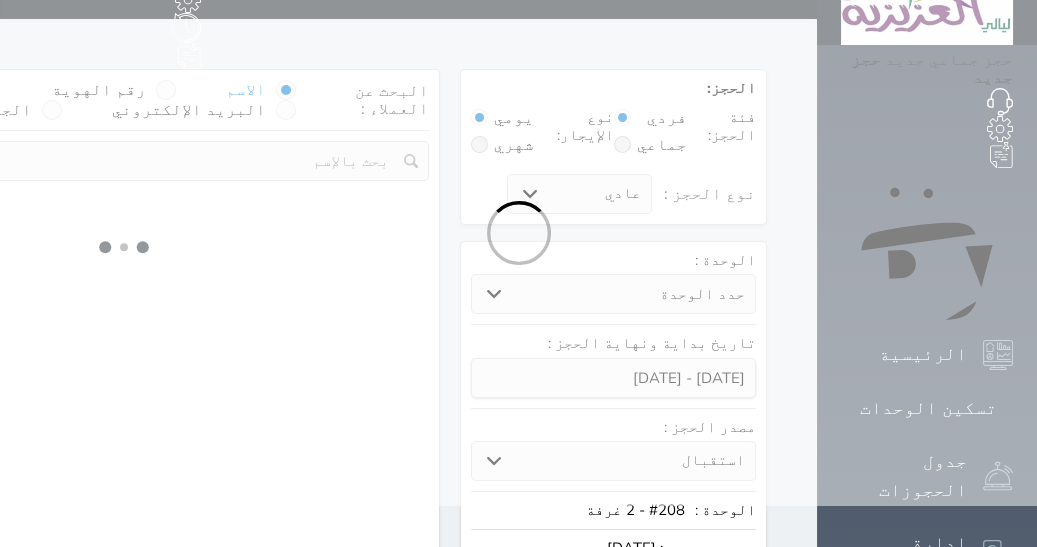 select on "7" 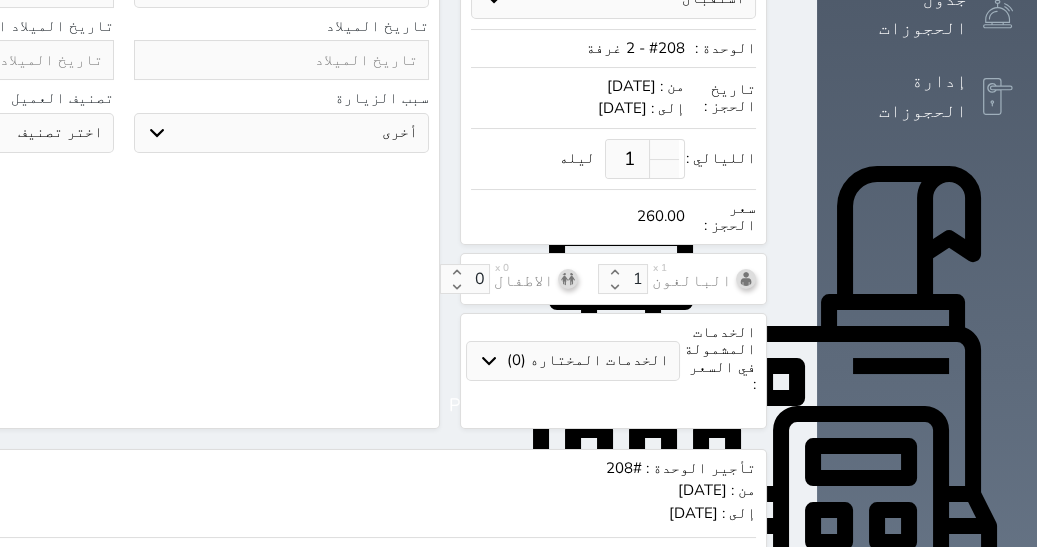 scroll, scrollTop: 835, scrollLeft: 0, axis: vertical 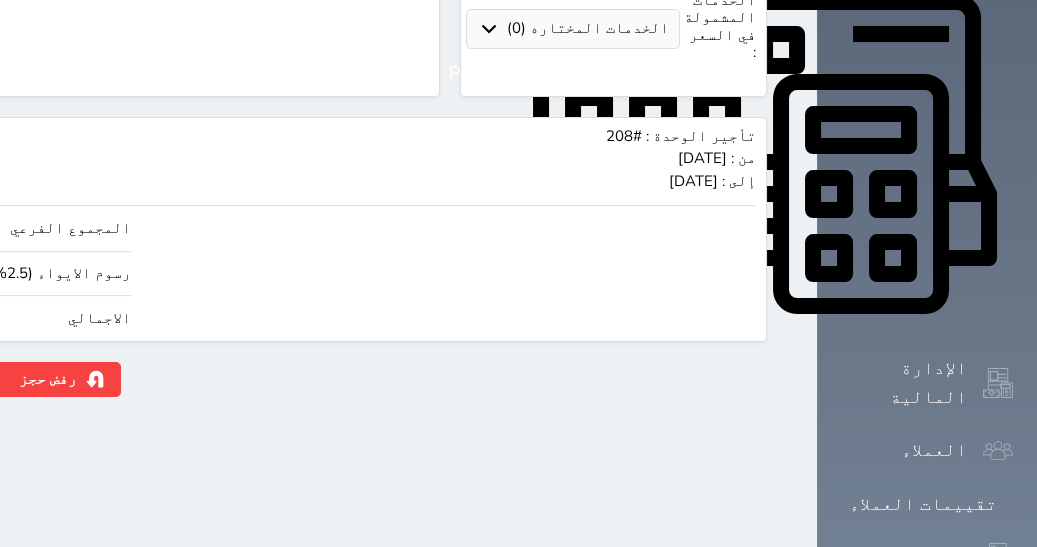 select 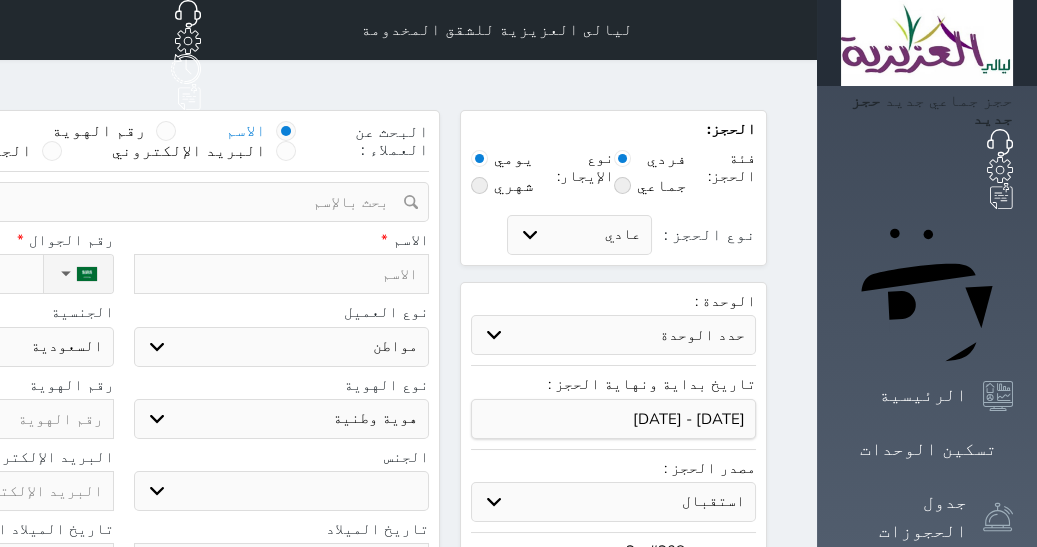 type on "350.00" 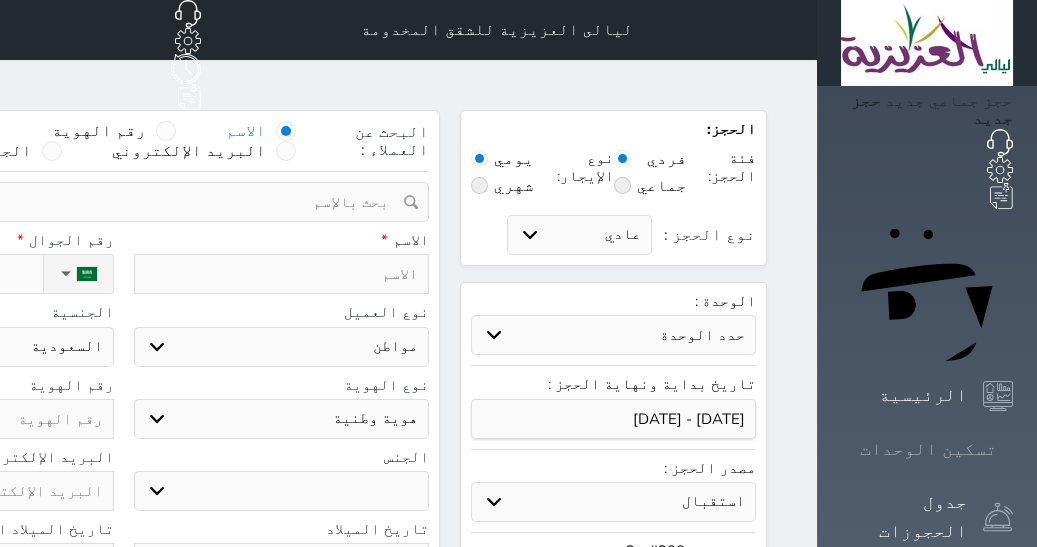 click 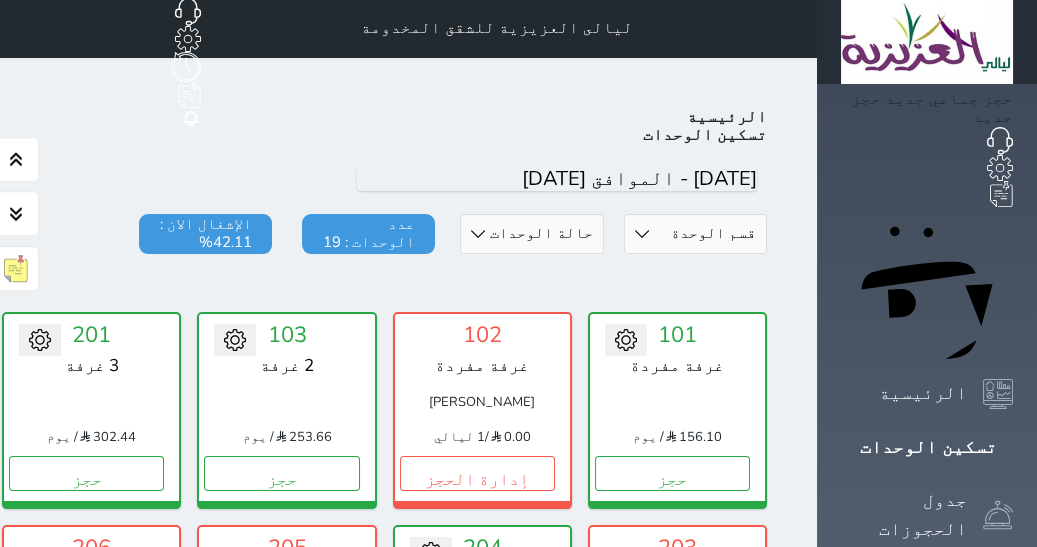 scroll, scrollTop: 0, scrollLeft: 0, axis: both 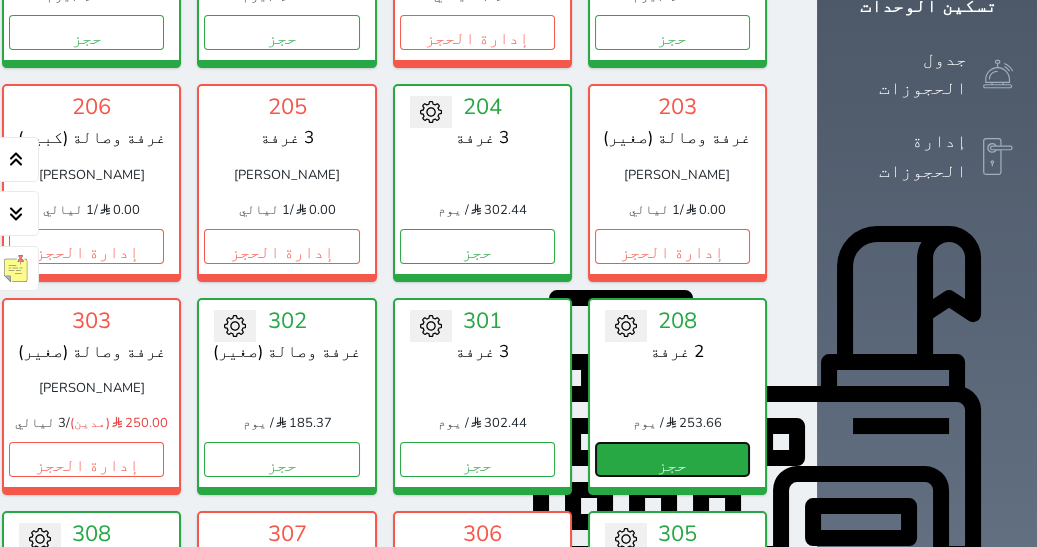 click on "حجز" at bounding box center (672, 459) 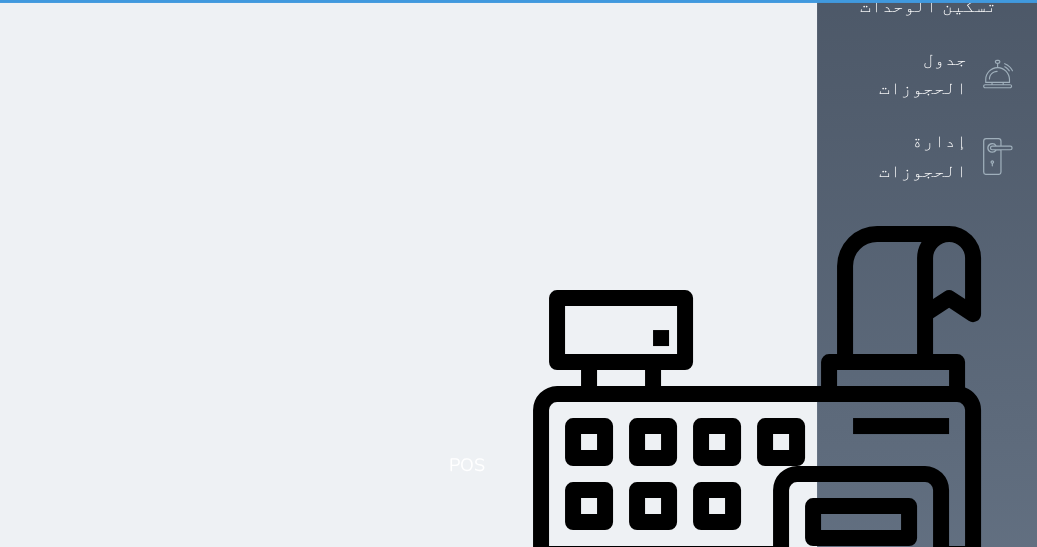 select on "1" 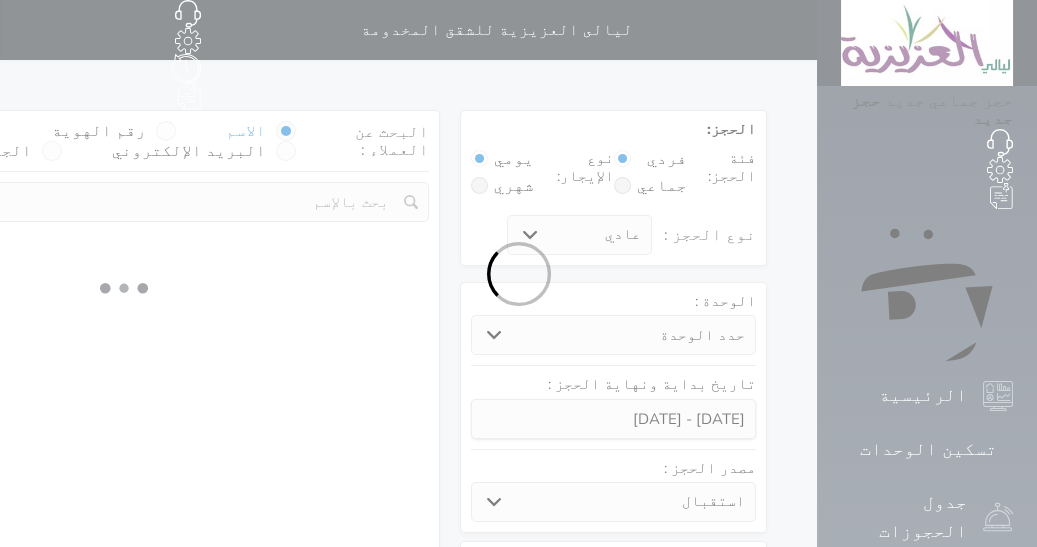 select 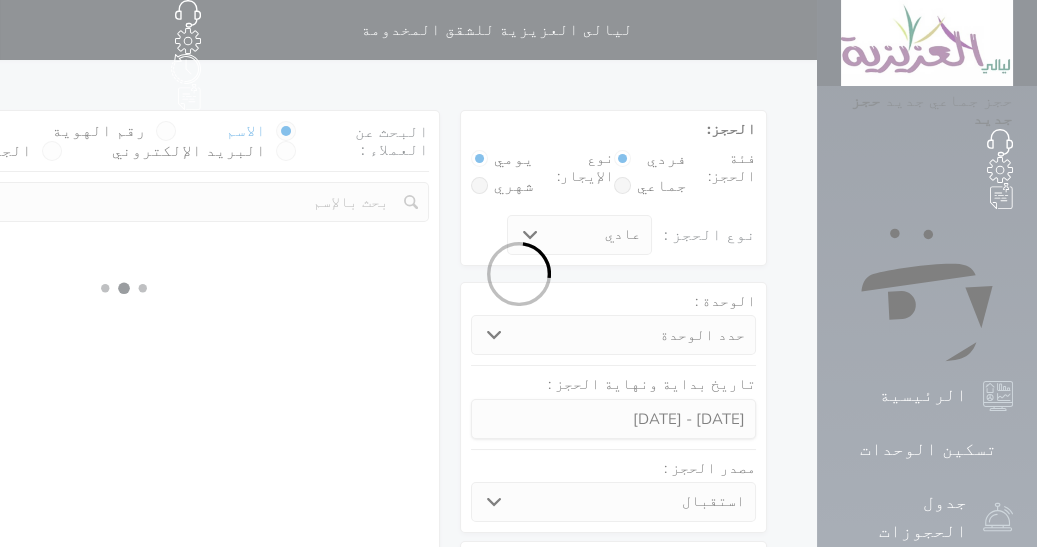 select on "1" 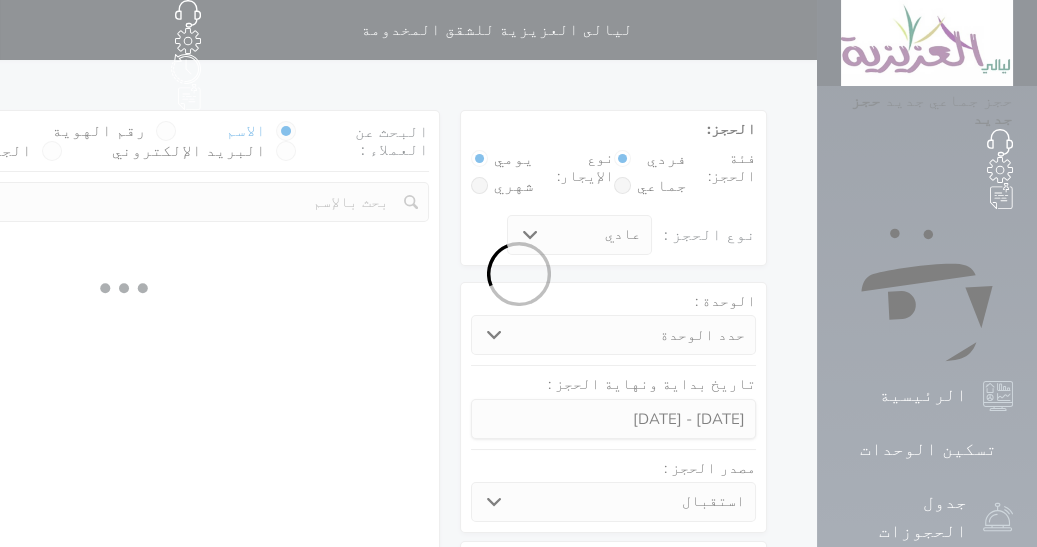 select on "113" 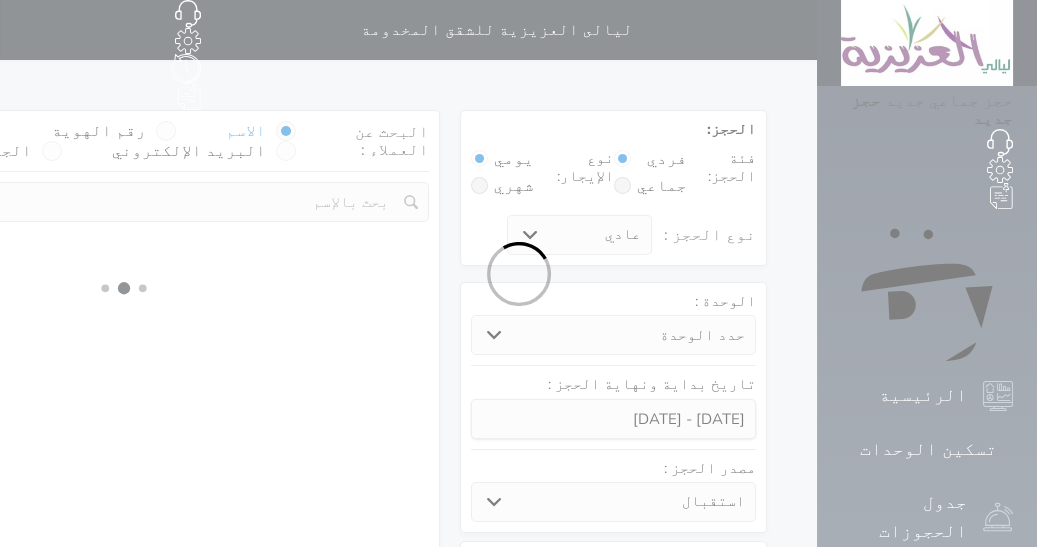 select on "1" 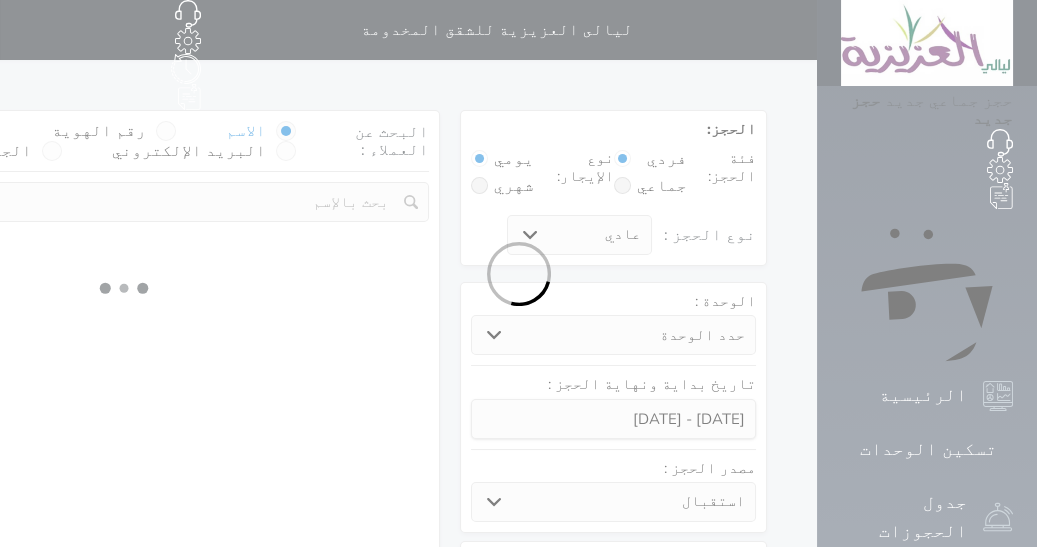 select 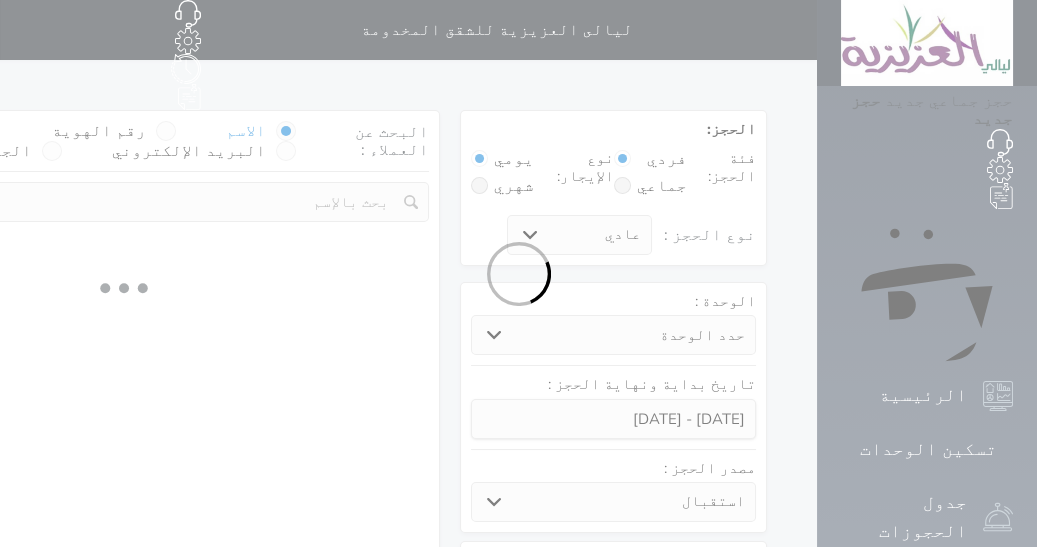 select on "7" 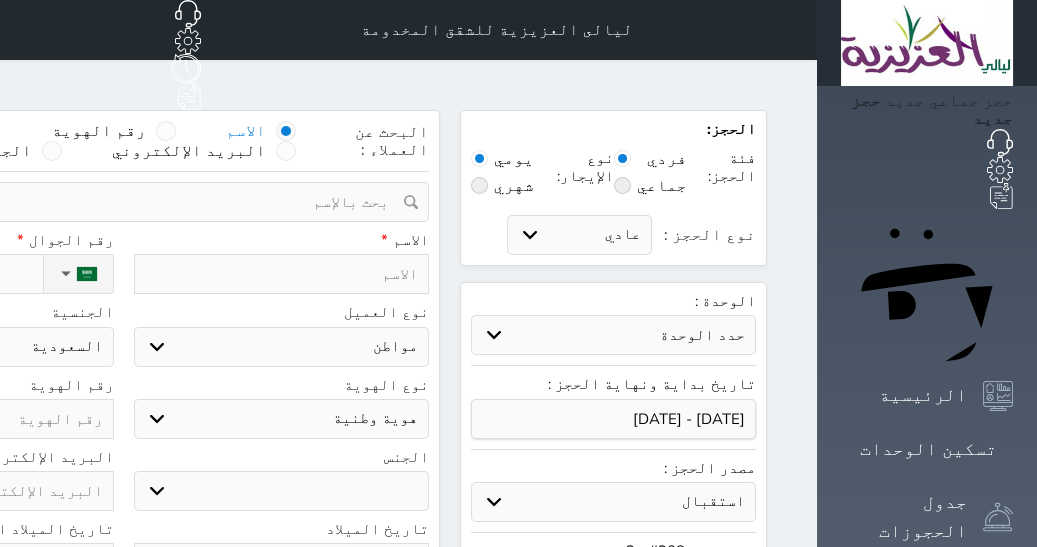 select 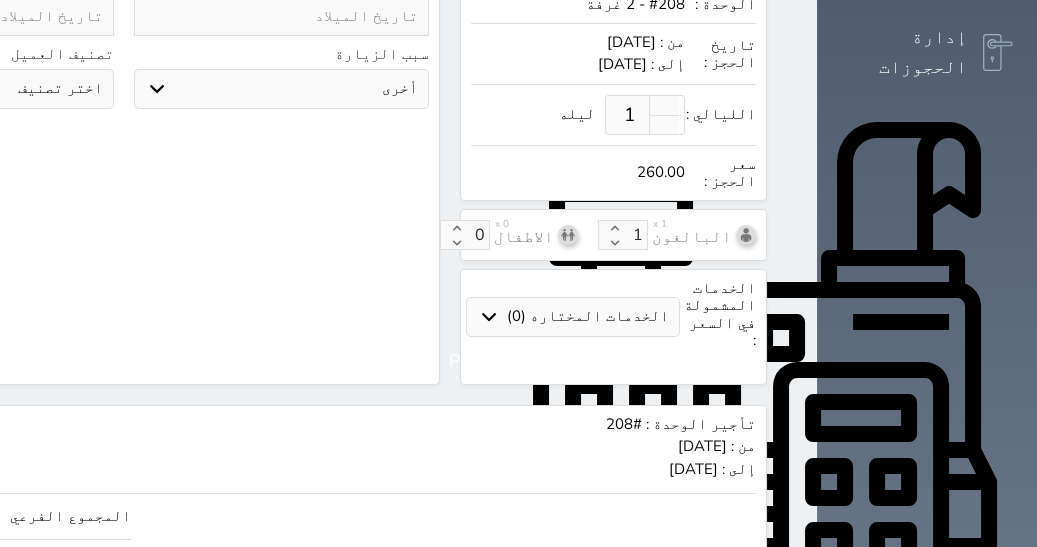scroll, scrollTop: 563, scrollLeft: 0, axis: vertical 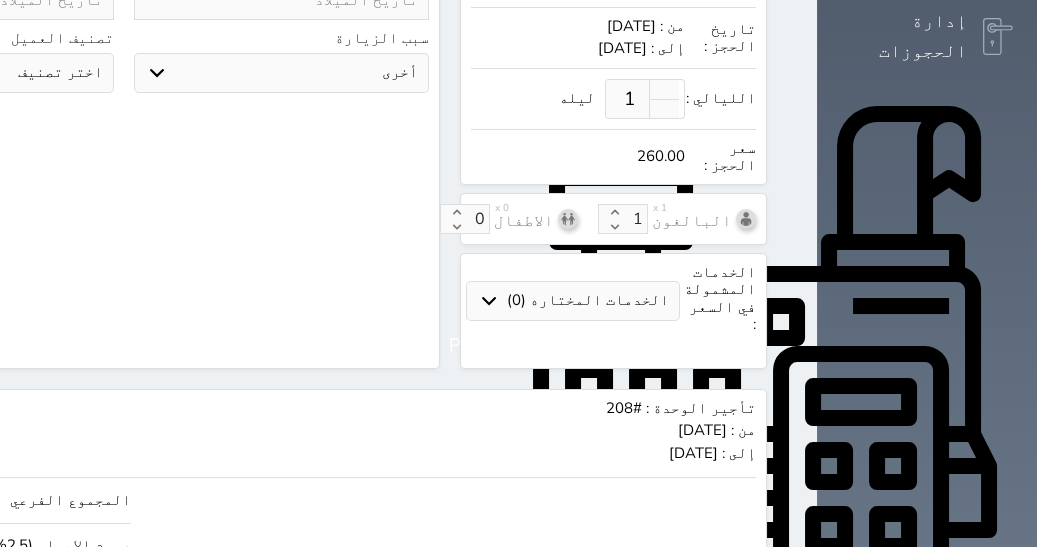 drag, startPoint x: 43, startPoint y: 534, endPoint x: 161, endPoint y: 540, distance: 118.15244 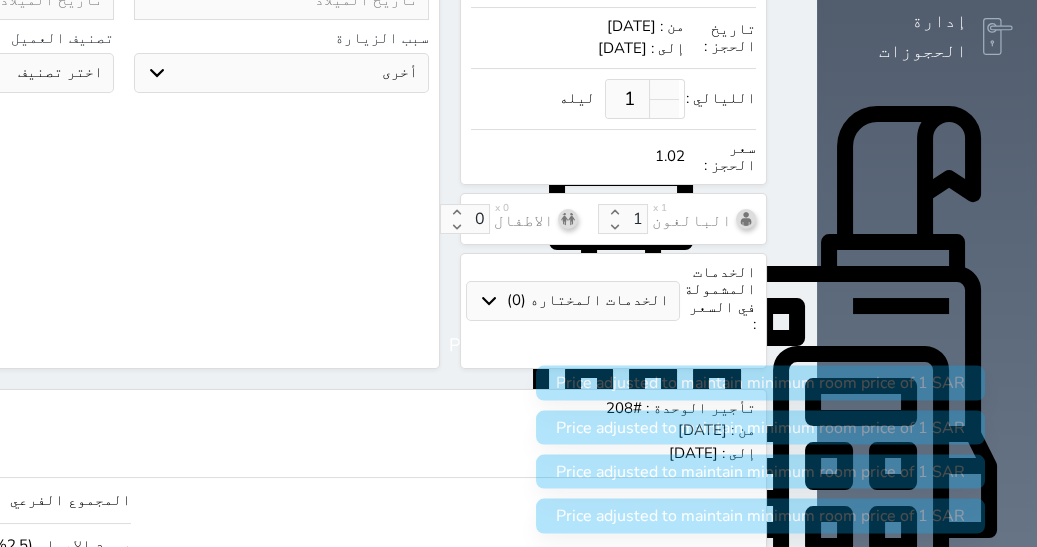 scroll, scrollTop: 566, scrollLeft: 0, axis: vertical 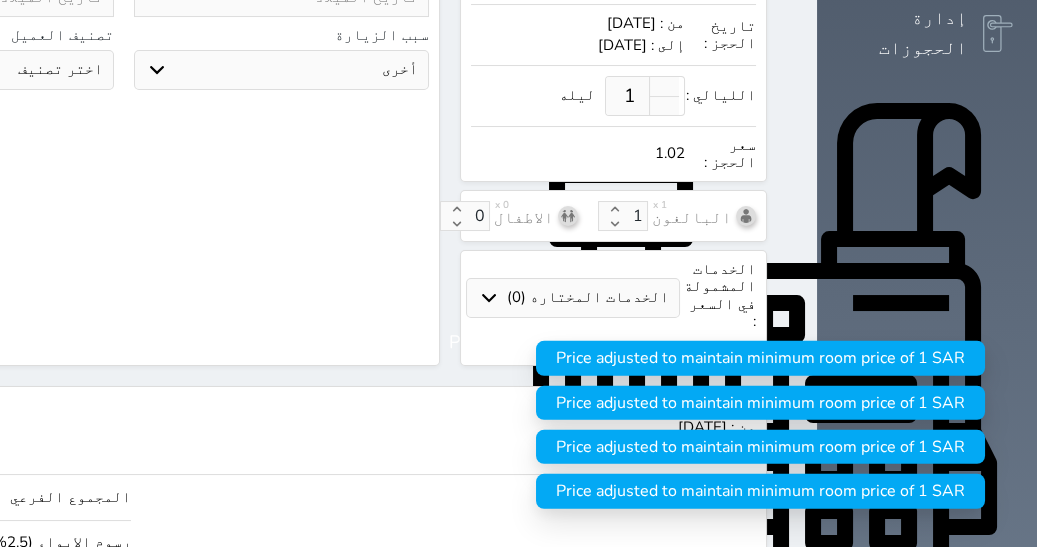 type on "1.02" 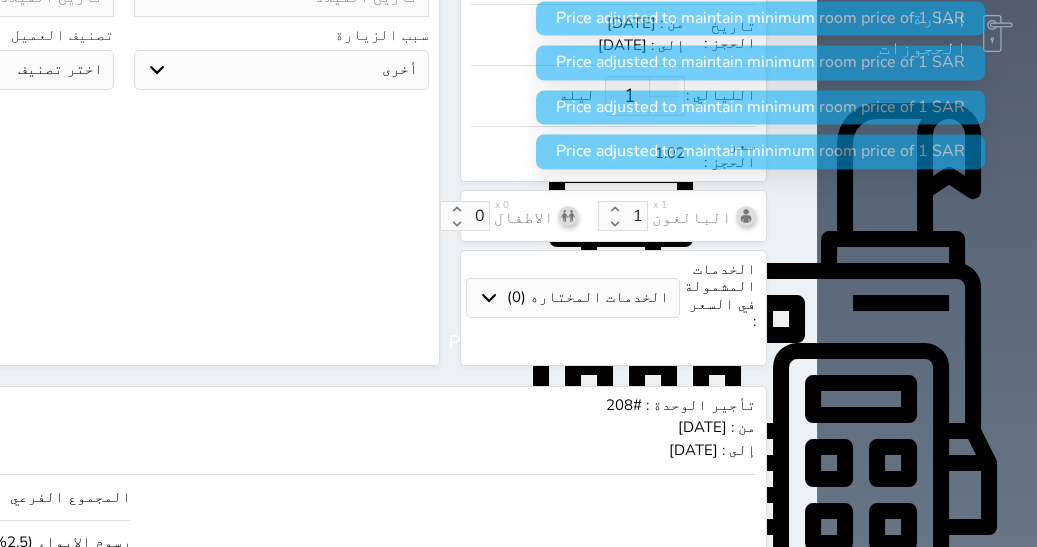 type on "1." 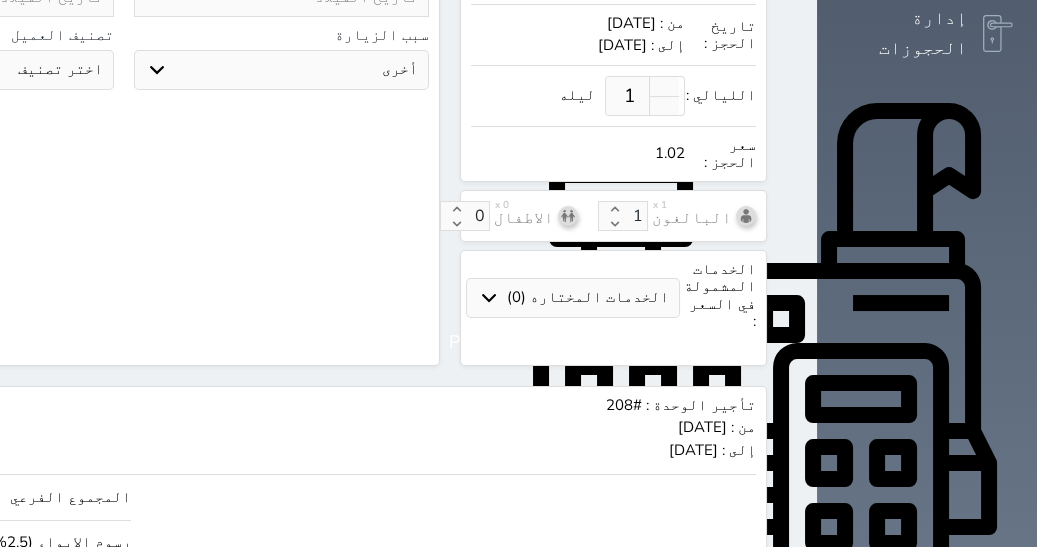 type on "2.93" 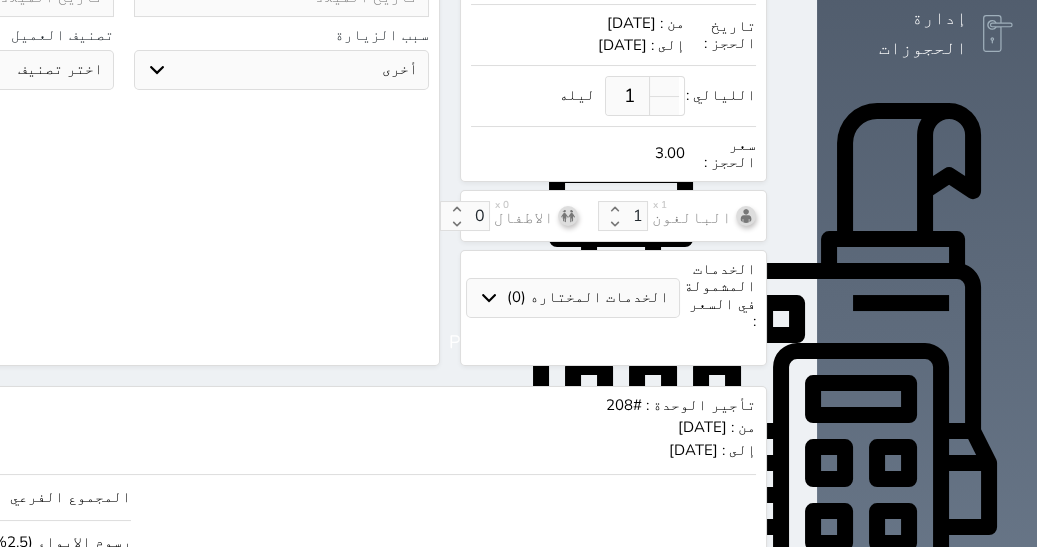 type on "37.07" 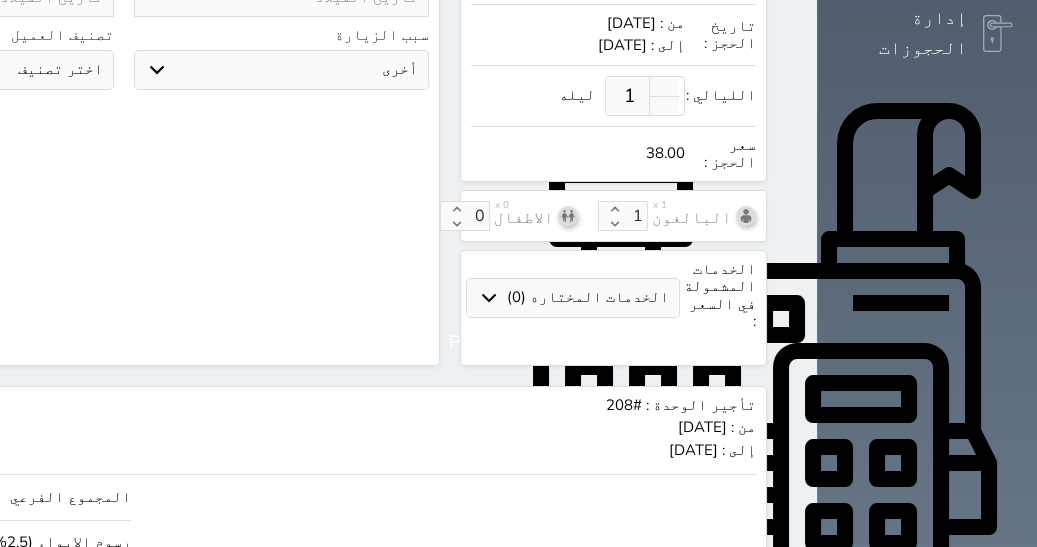 type on "370.73" 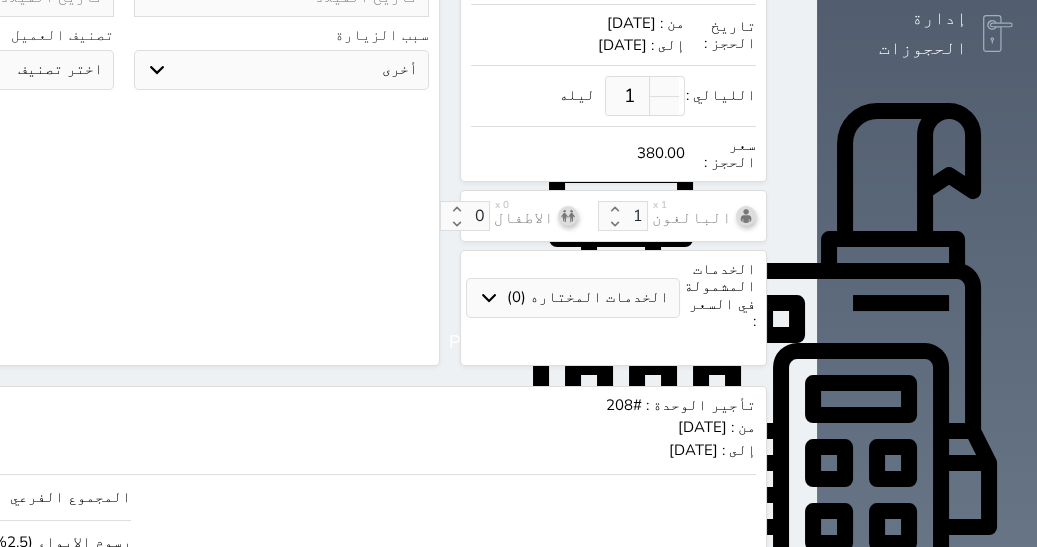 type on "37.07" 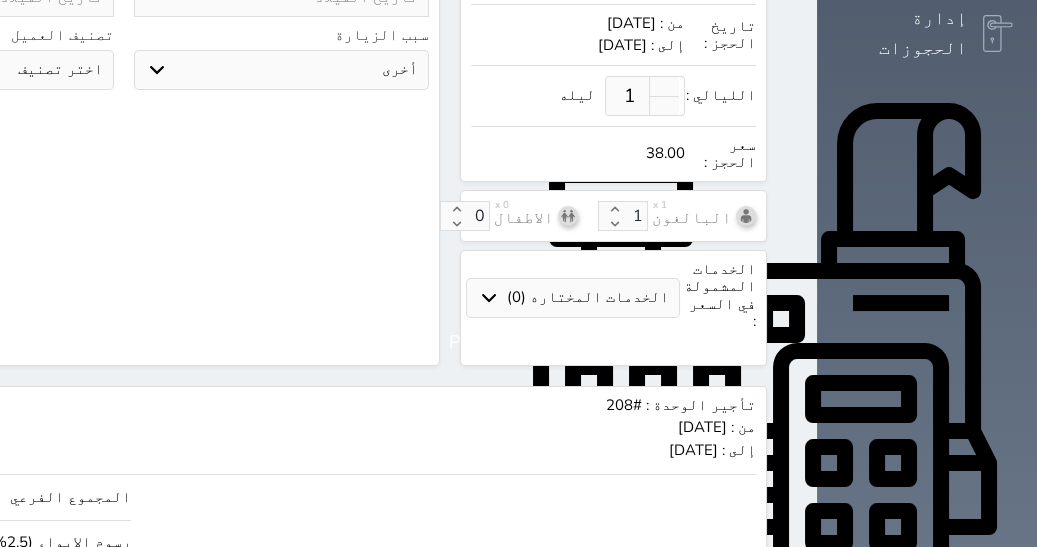 type on "3" 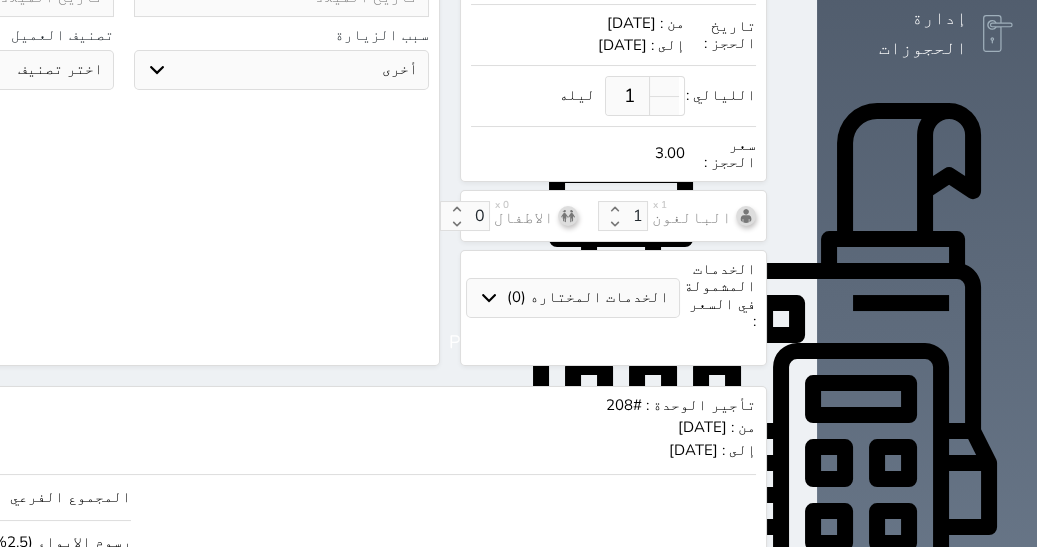 type on "1.00" 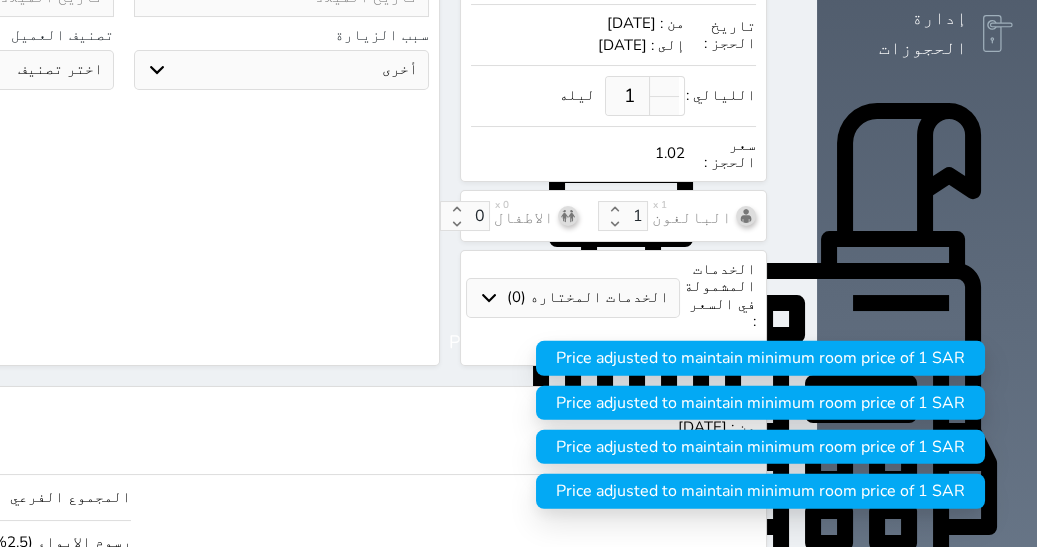 type on "1.02" 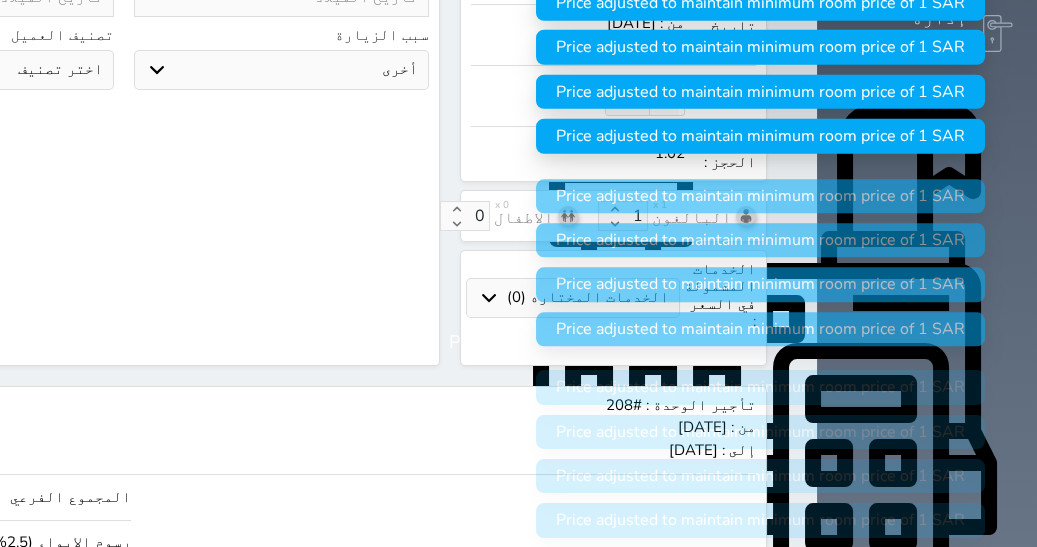 type on "1." 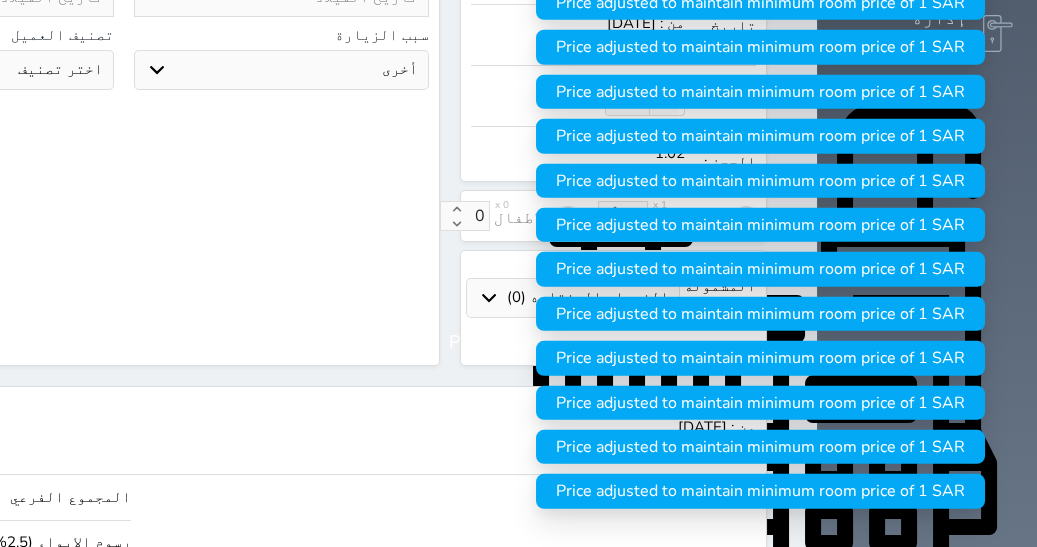 type on "2.93" 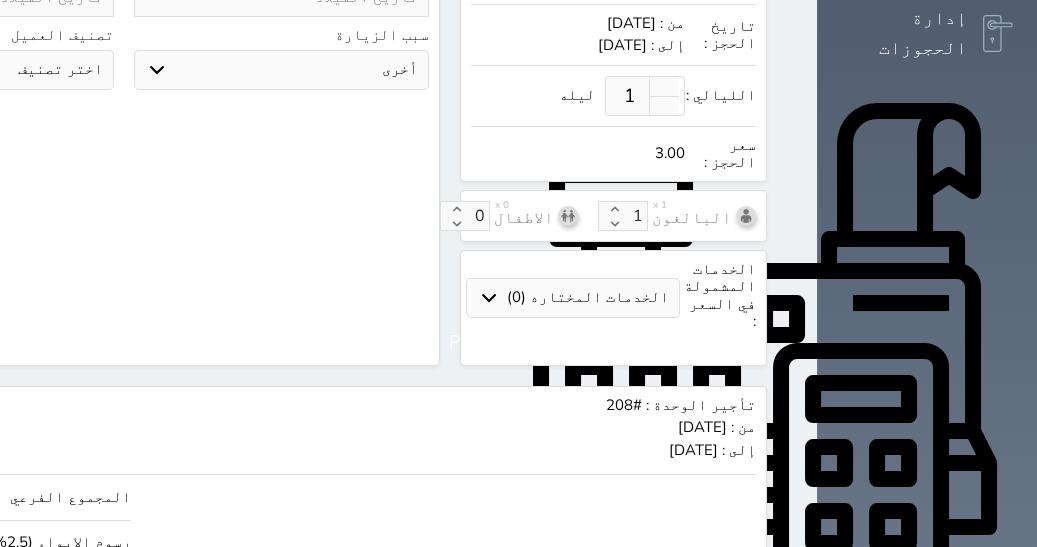 type on "37.07" 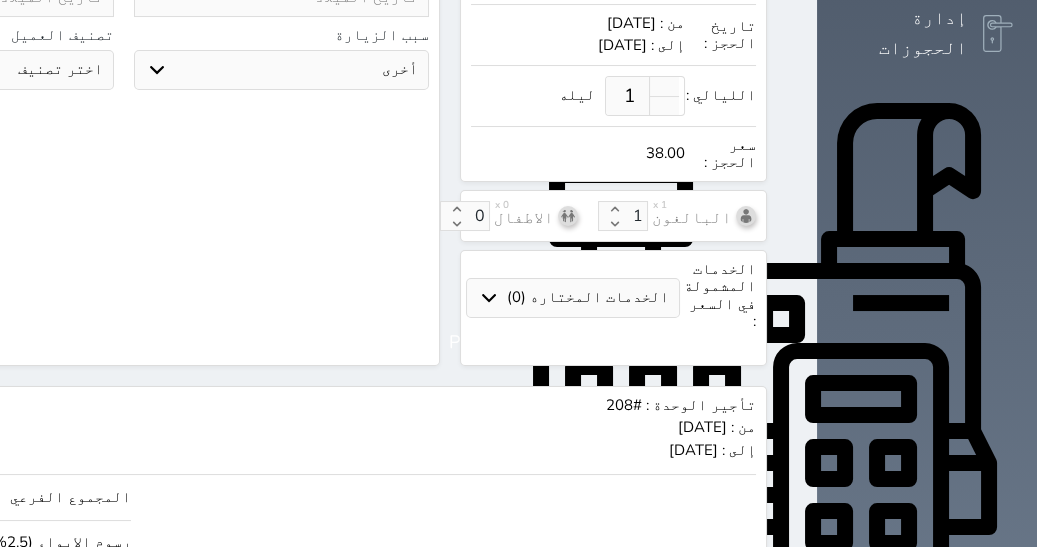 type on "2.93" 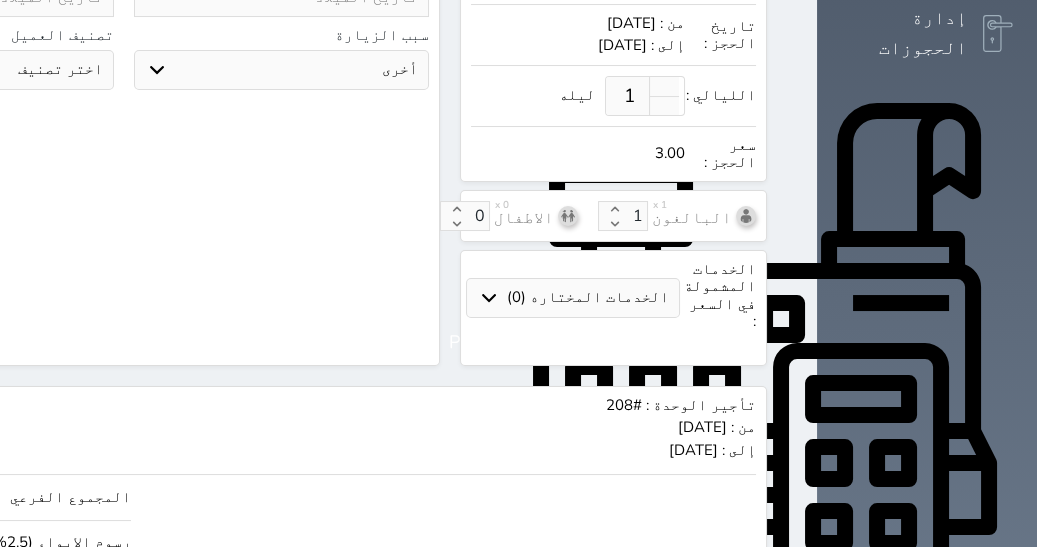 type on "34.15" 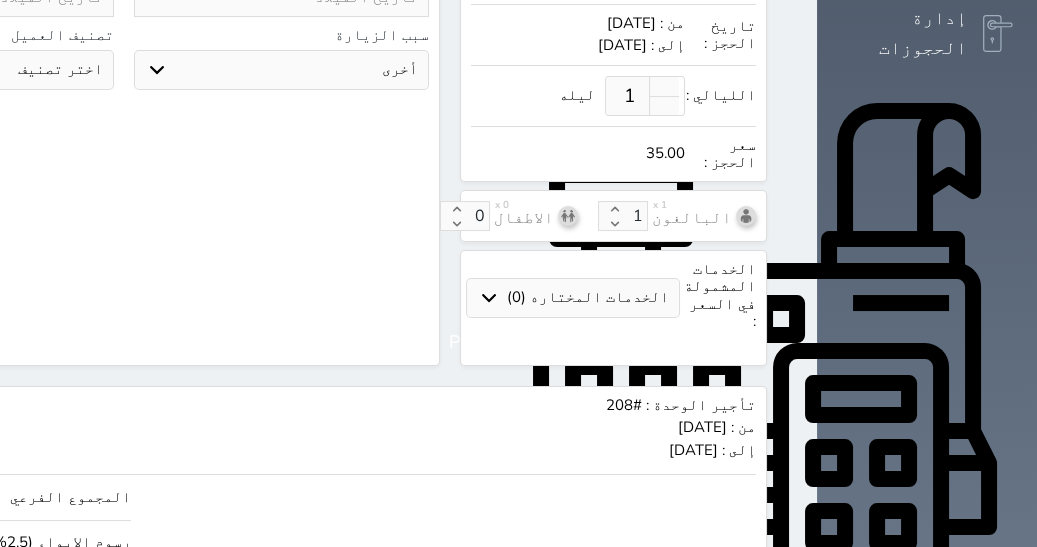 type on "341.46" 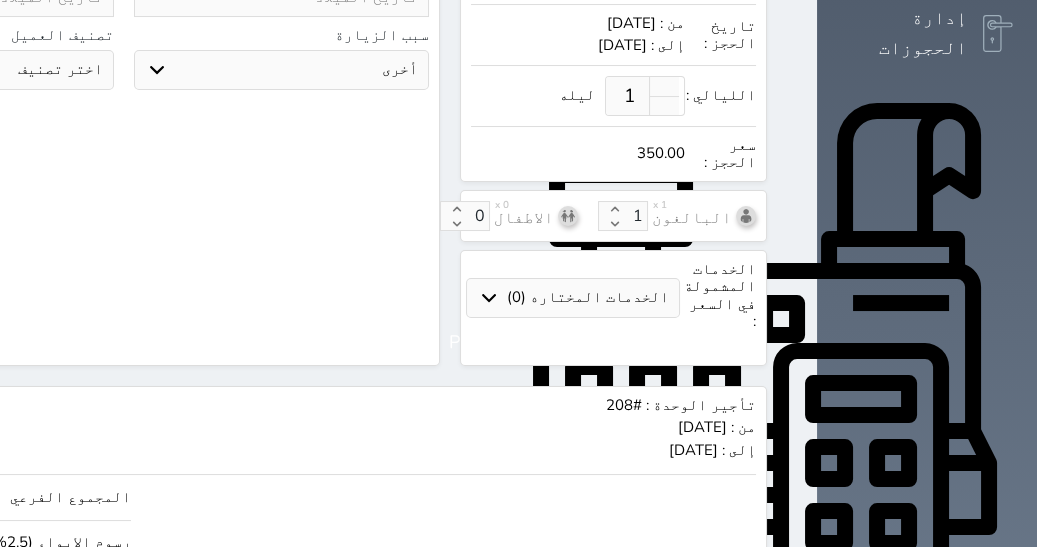 scroll, scrollTop: 0, scrollLeft: 0, axis: both 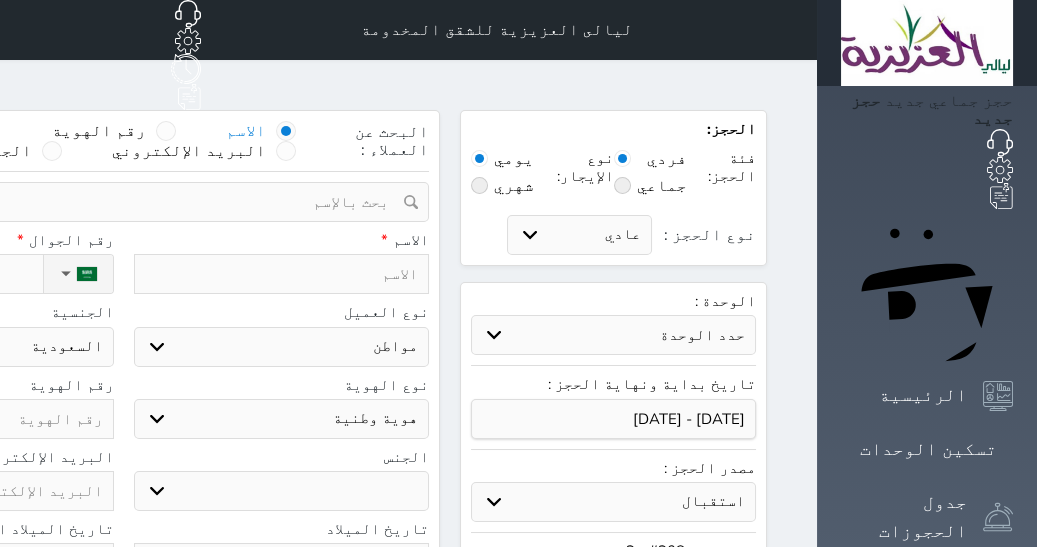 type on "350.00" 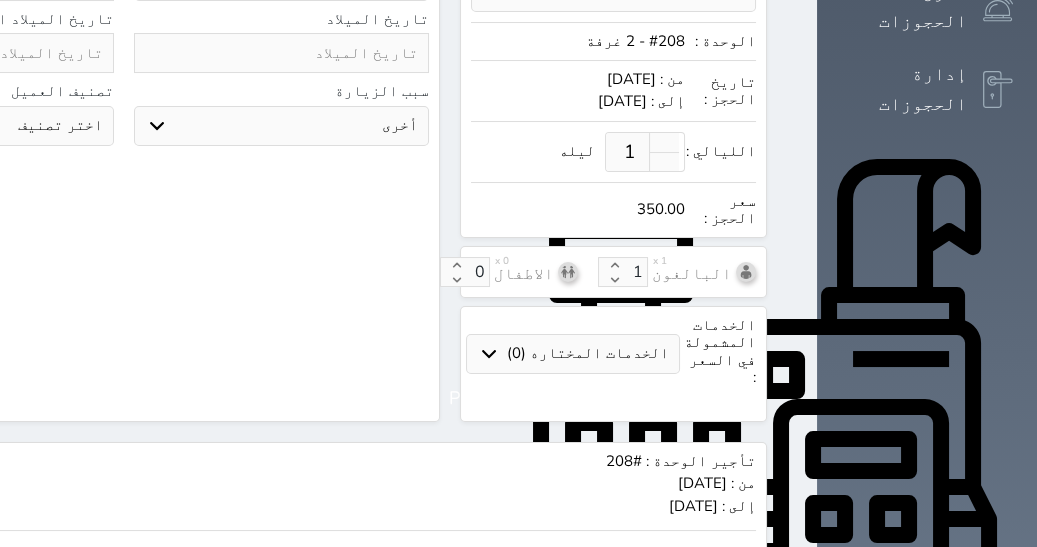 scroll, scrollTop: 0, scrollLeft: 0, axis: both 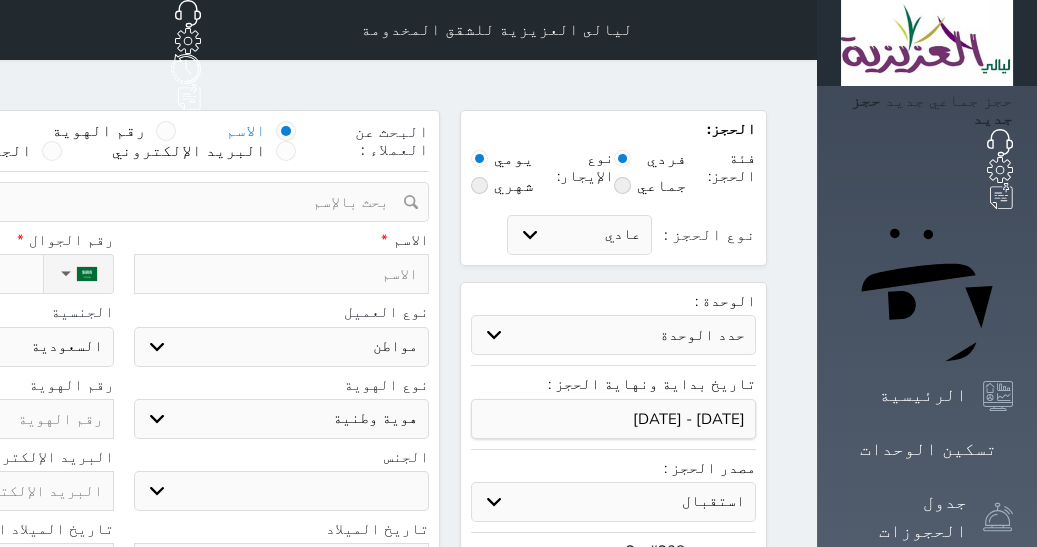 click at bounding box center [282, 274] 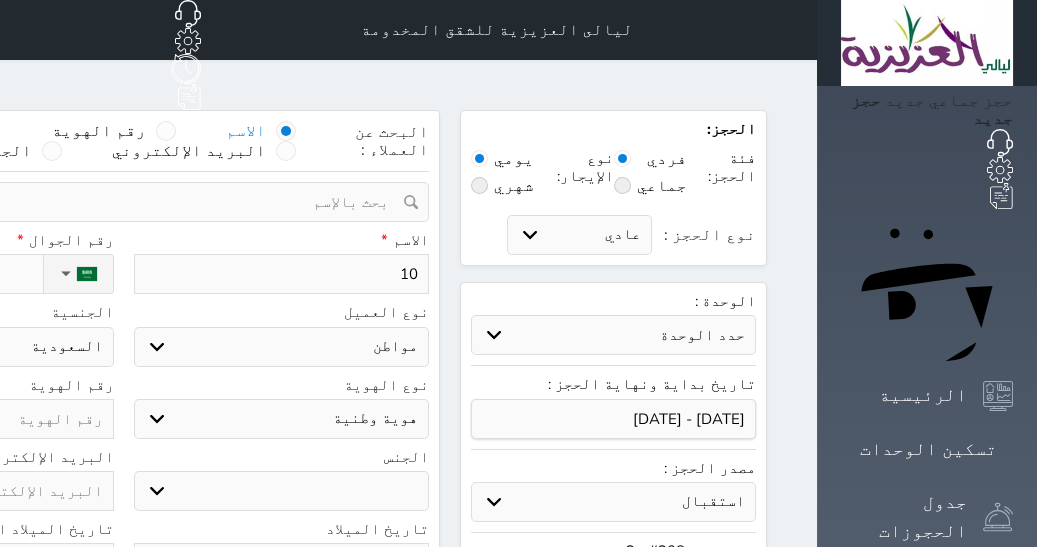 type on "1" 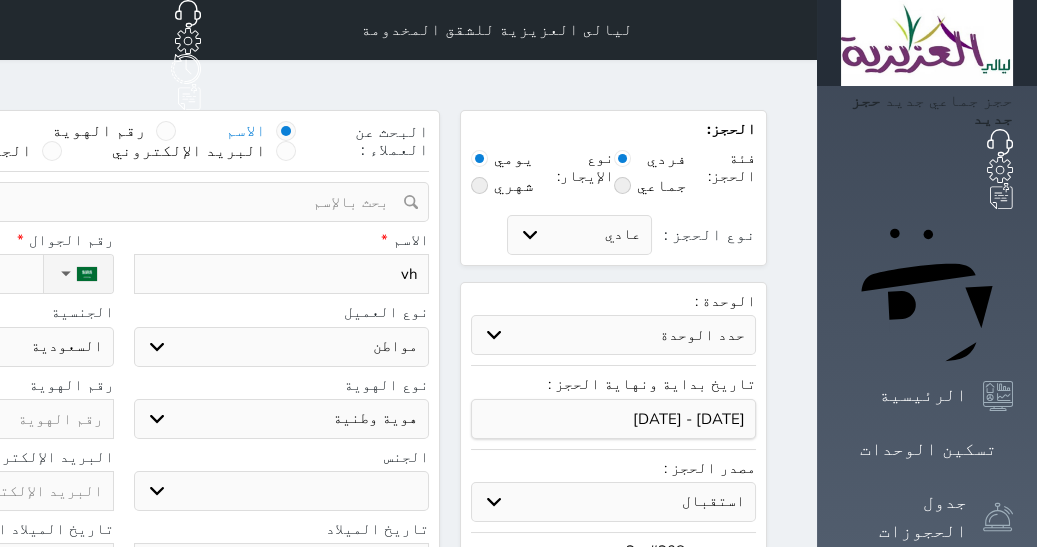 type on "v" 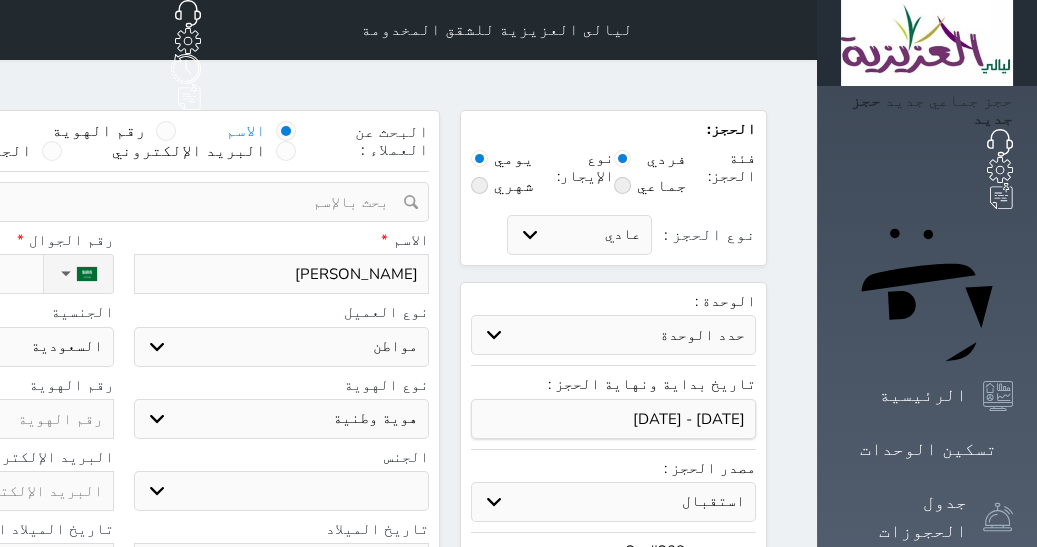 type on "[PERSON_NAME]" 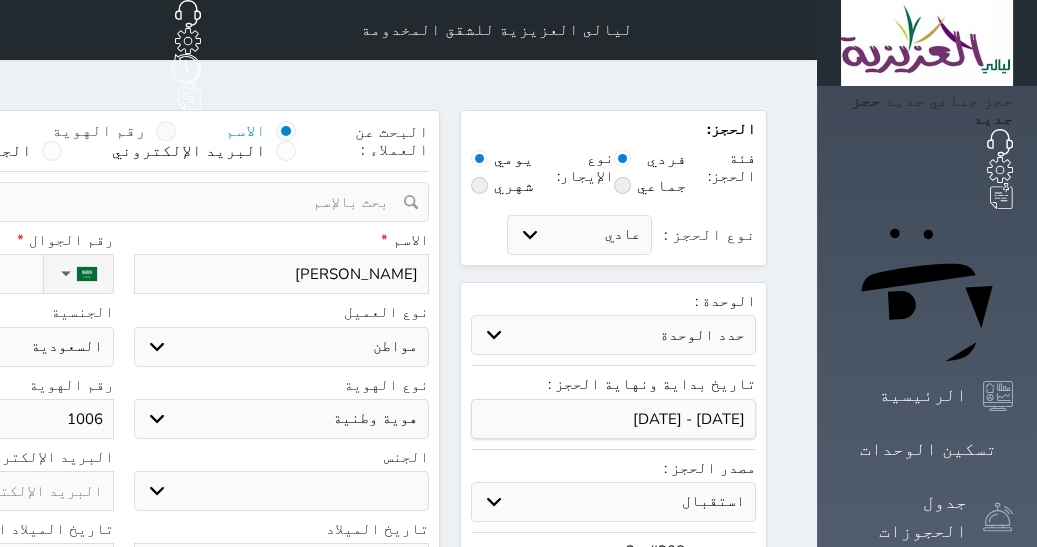 type on "1006" 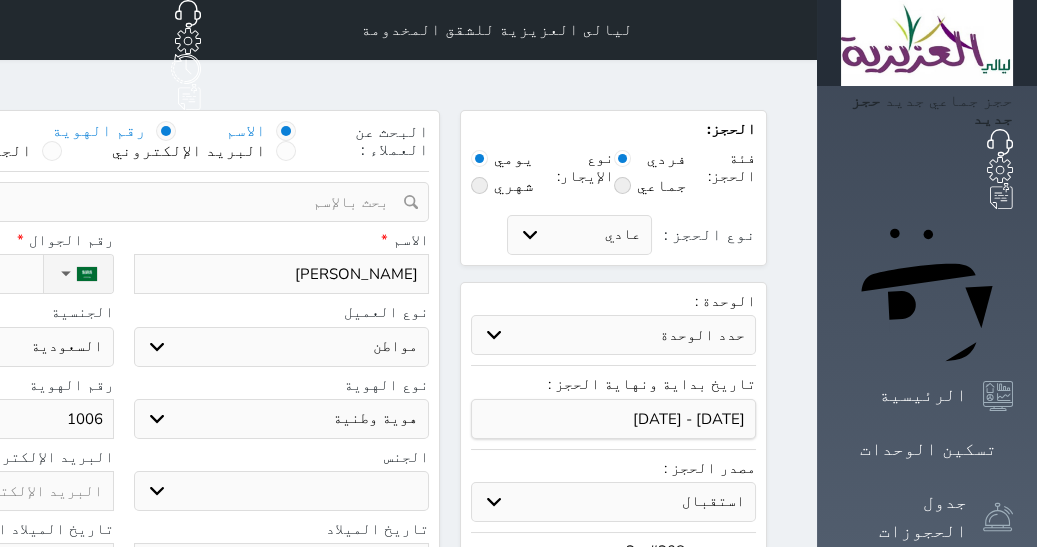radio on "false" 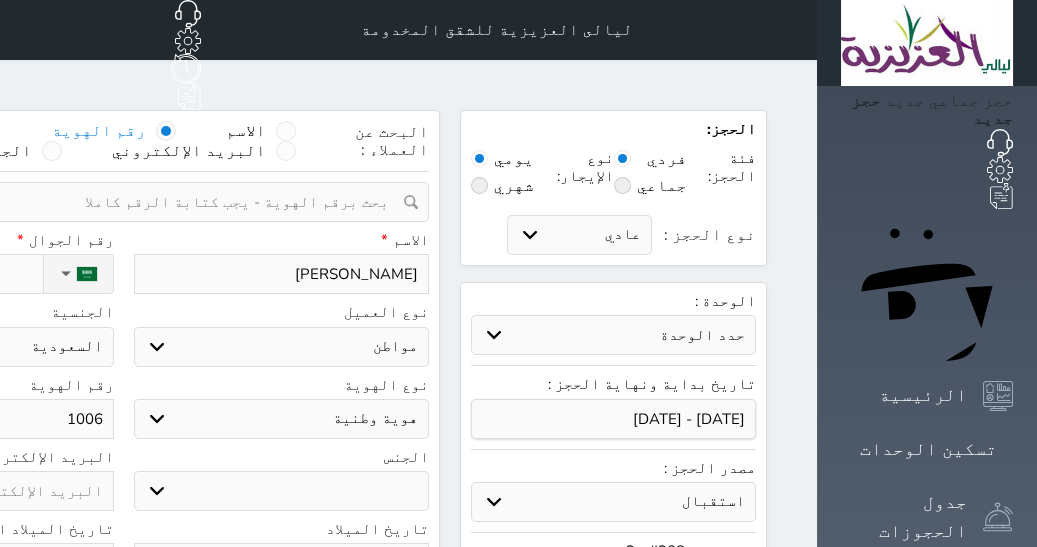 click at bounding box center (116, 202) 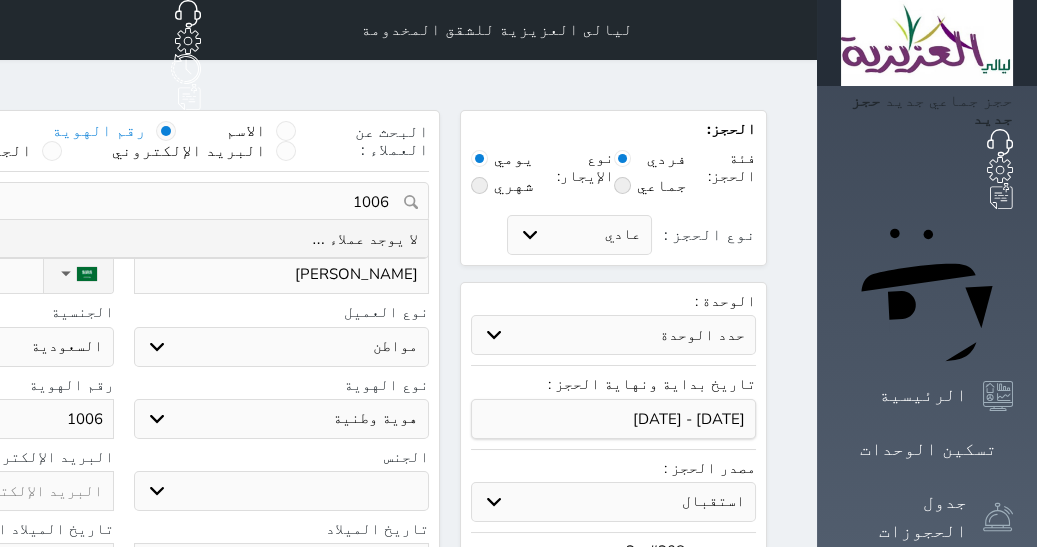type on "1006" 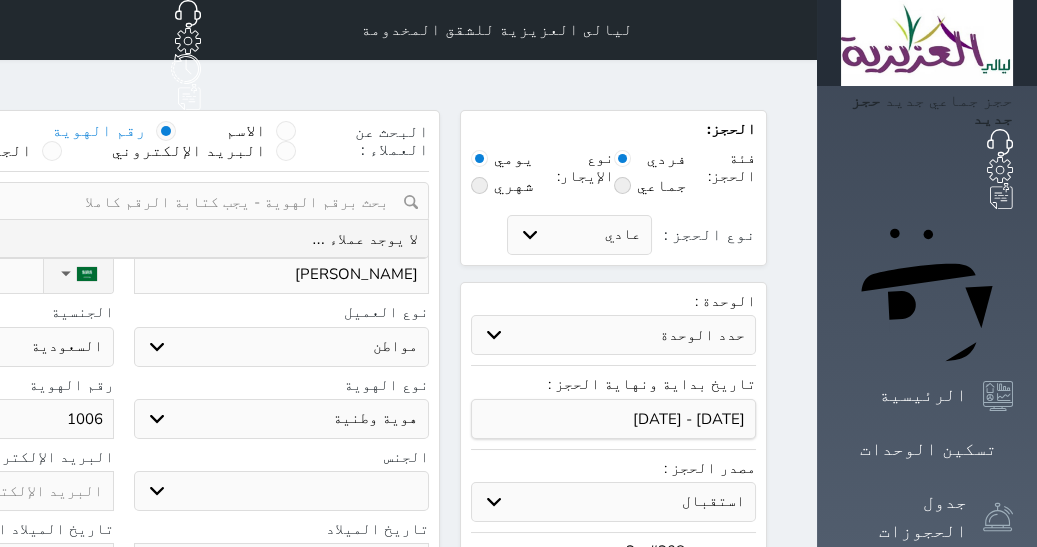 type 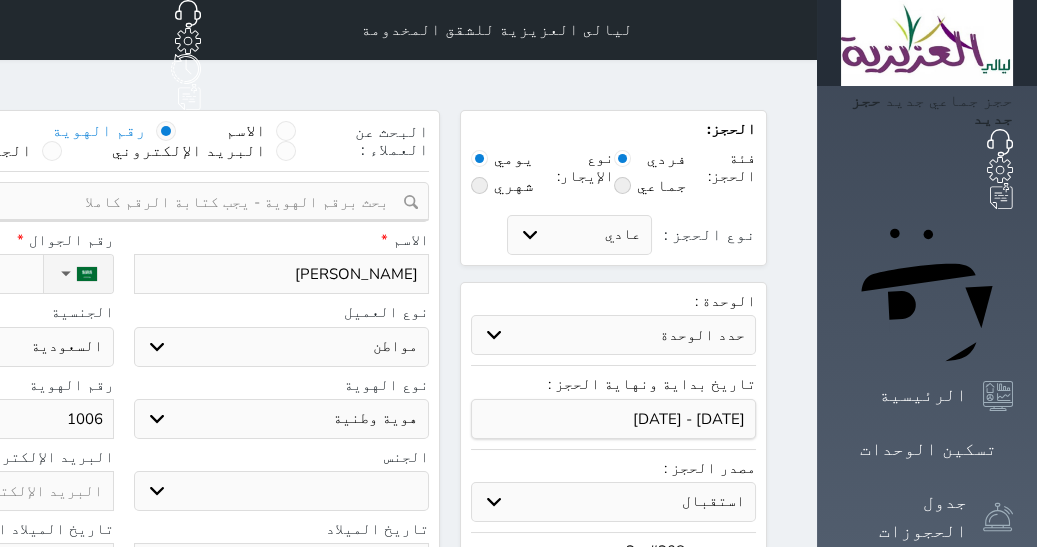 click on "1006" at bounding box center [-34, 419] 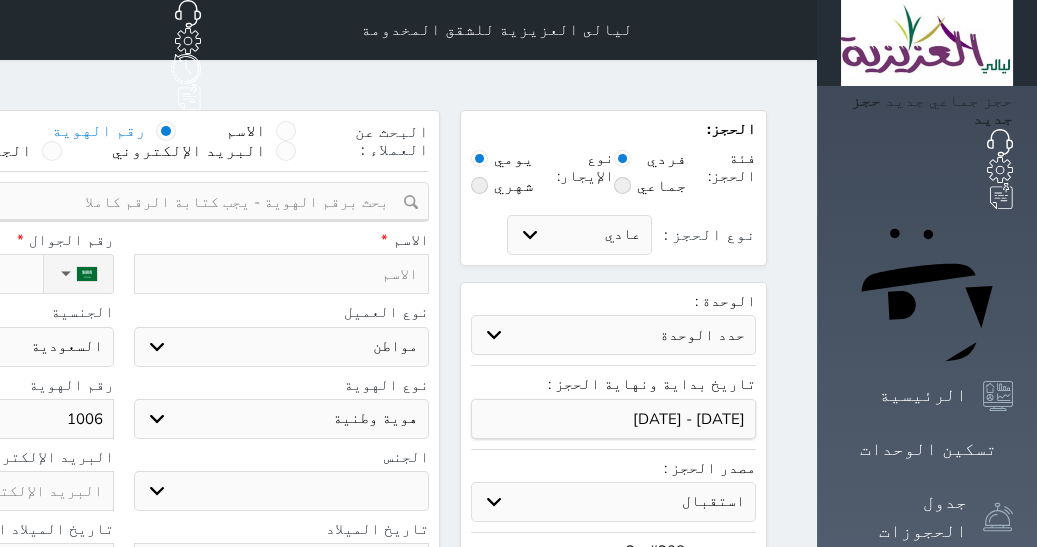 type 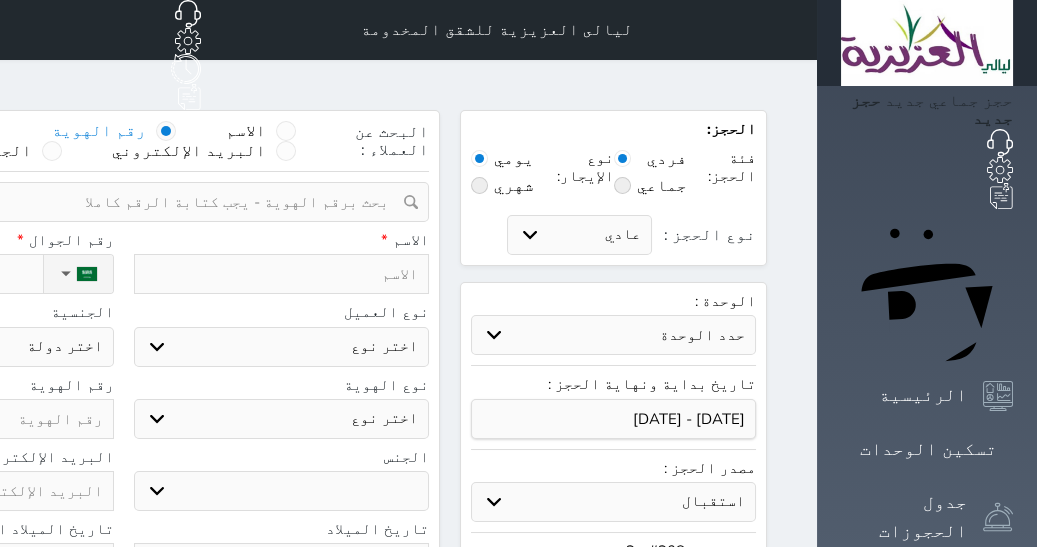 click at bounding box center [116, 202] 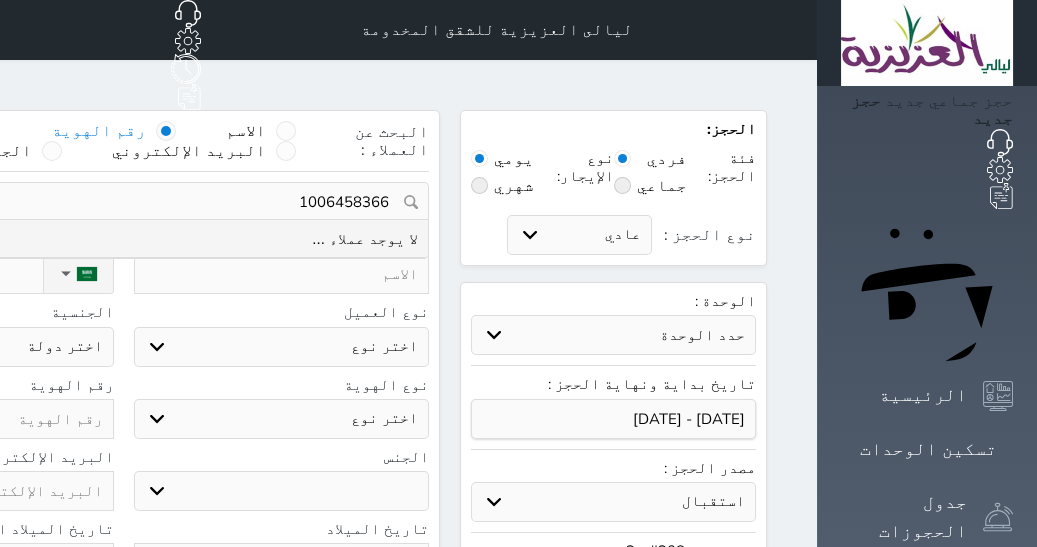 click on "1006458366" at bounding box center (123, 202) 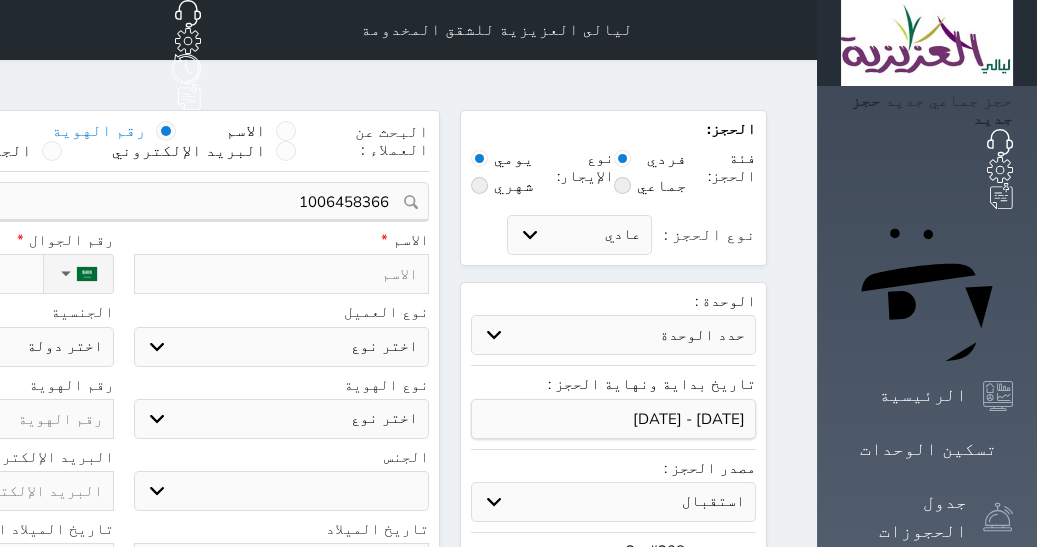 click on "1006458366     تغيير العميل" at bounding box center [123, 202] 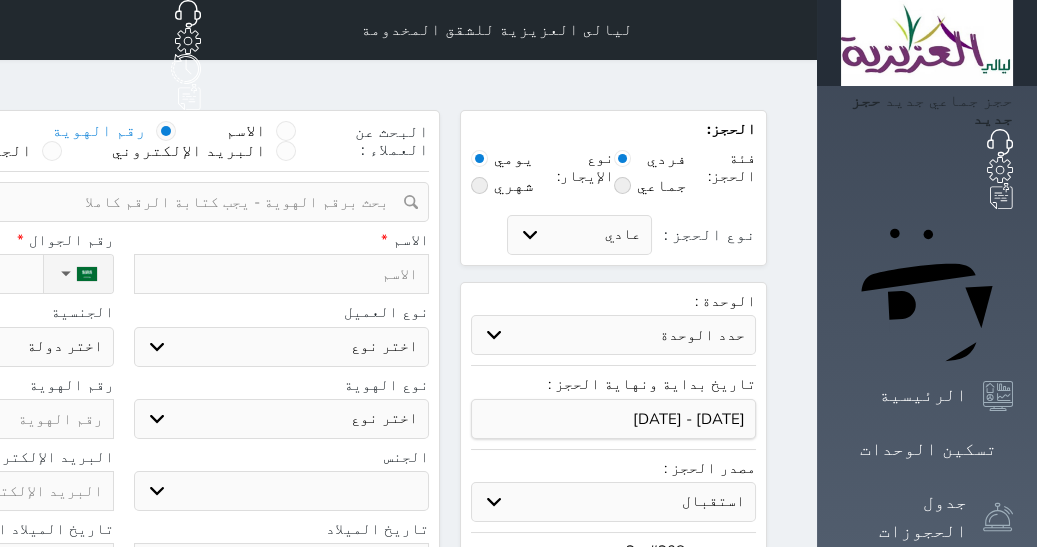 click at bounding box center (-34, 419) 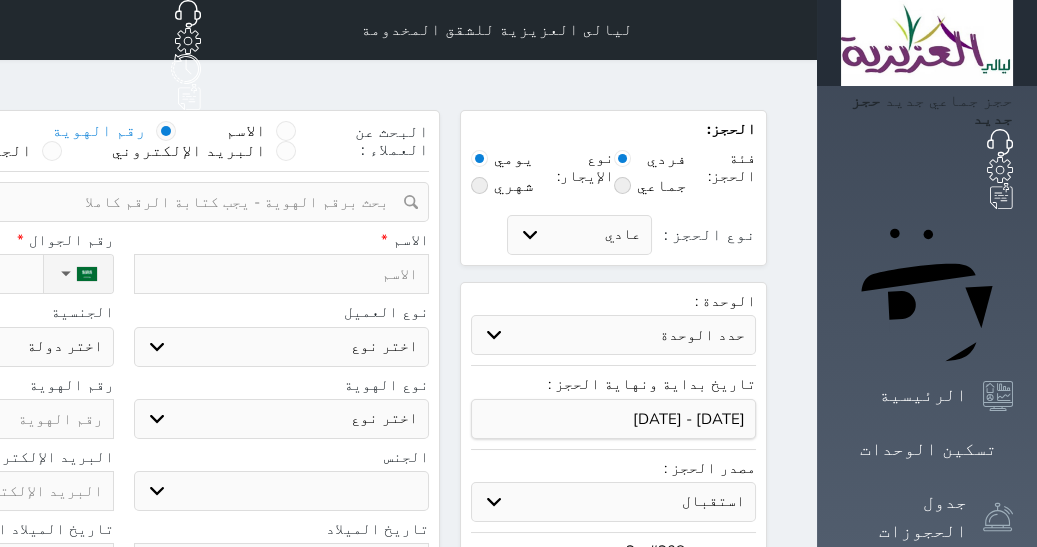 paste on "1006458366" 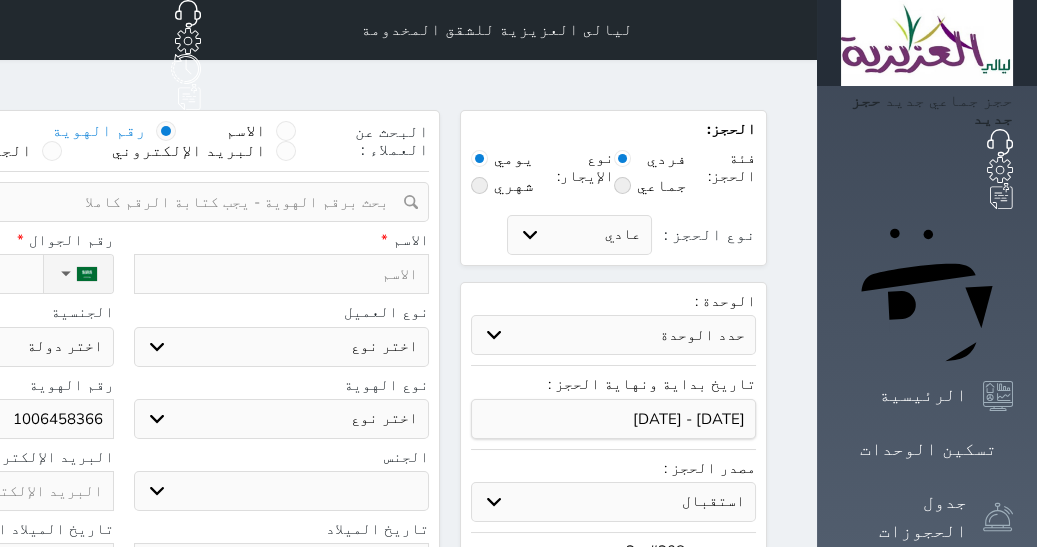 type on "1006458366" 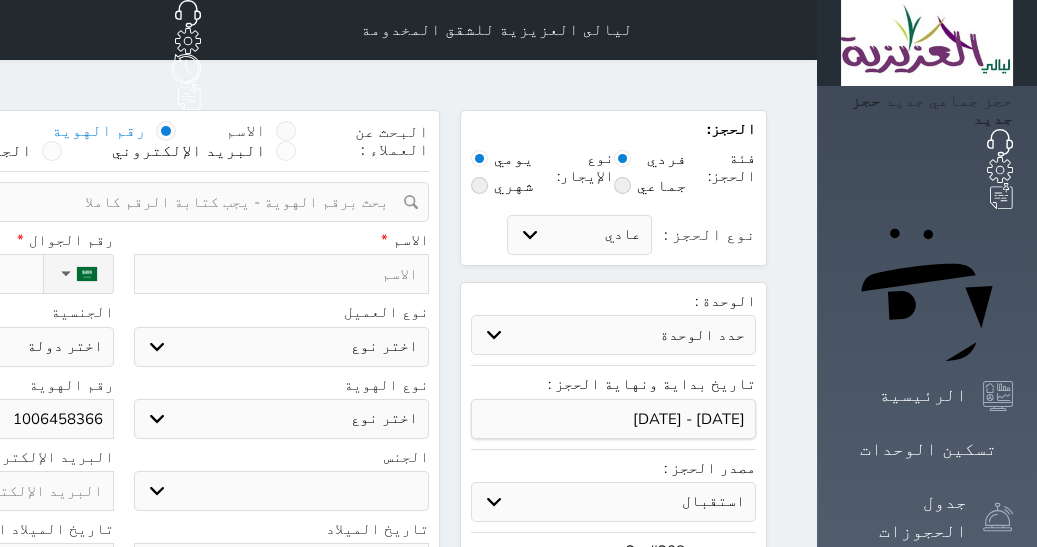 click at bounding box center (286, 131) 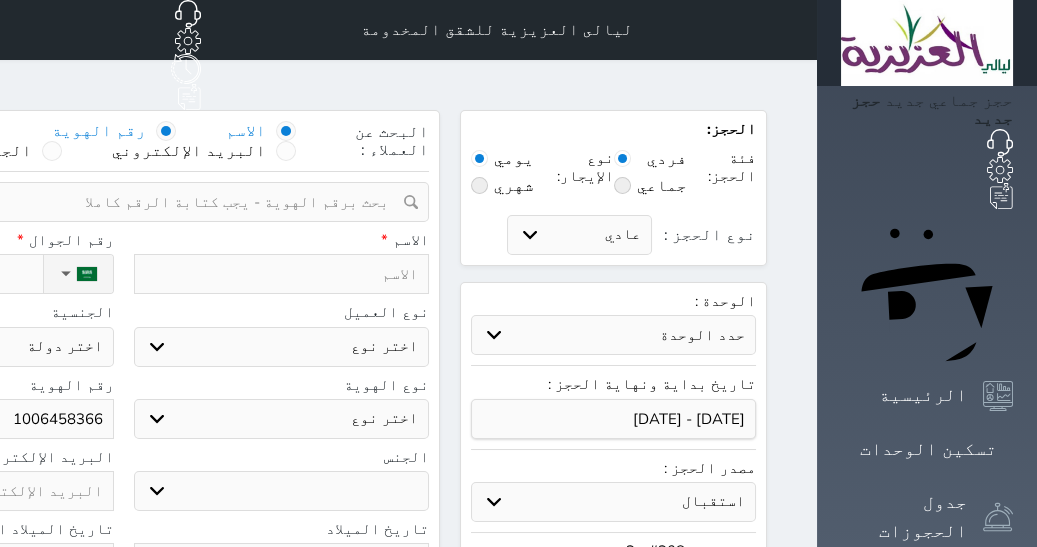 radio on "false" 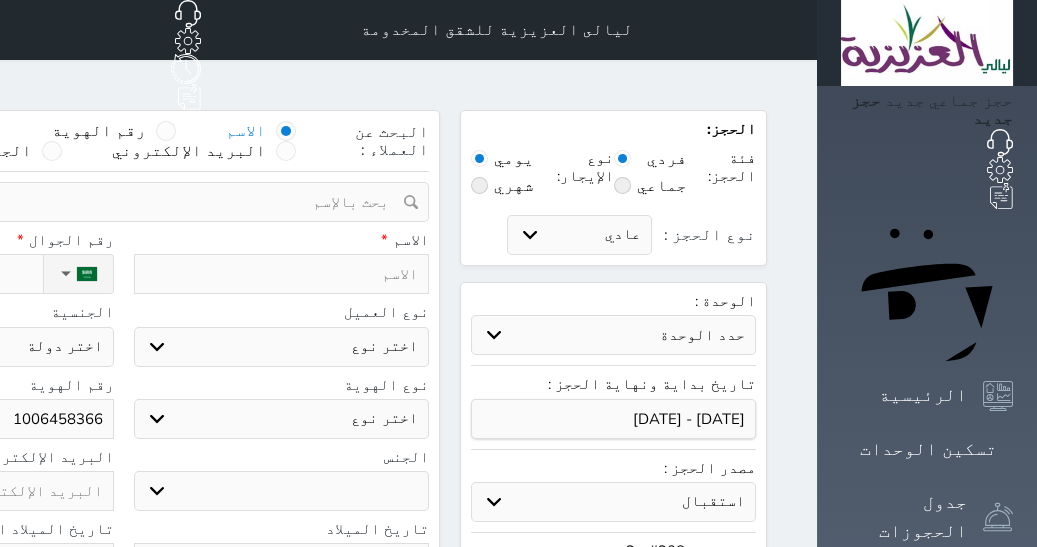 click at bounding box center [282, 274] 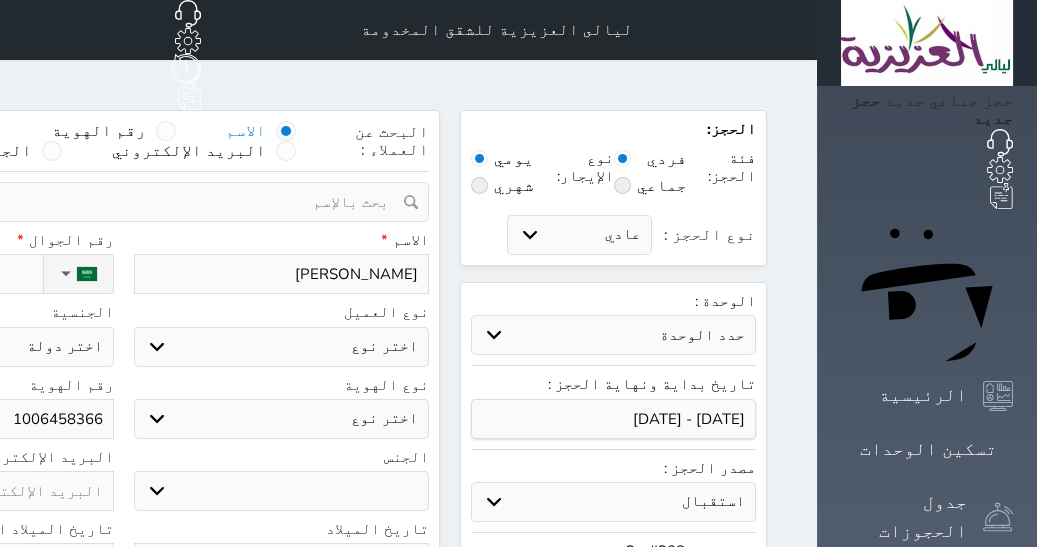 click on "نوع الحجز :" at bounding box center [-70, 274] 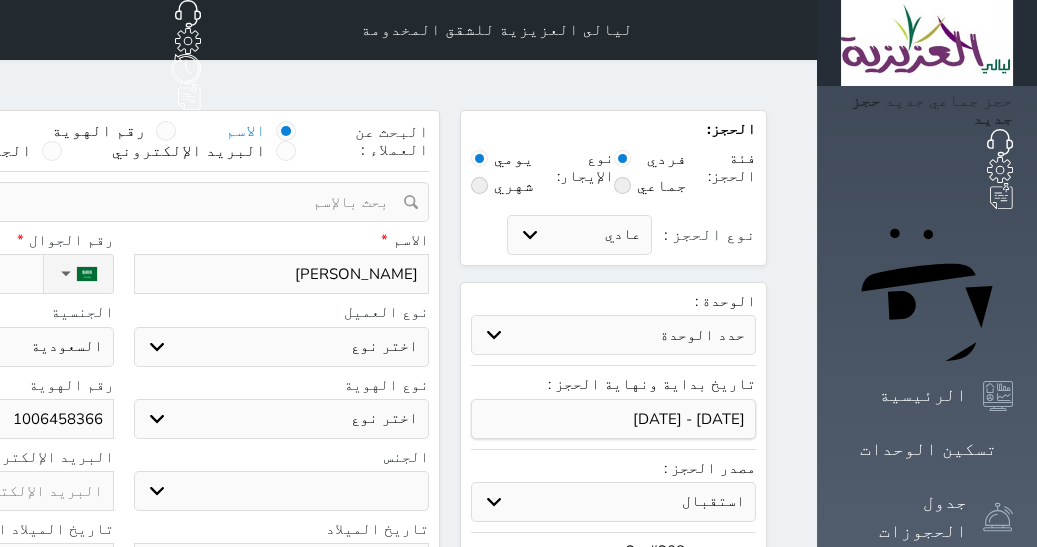 click on "السعودية" at bounding box center (0, 0) 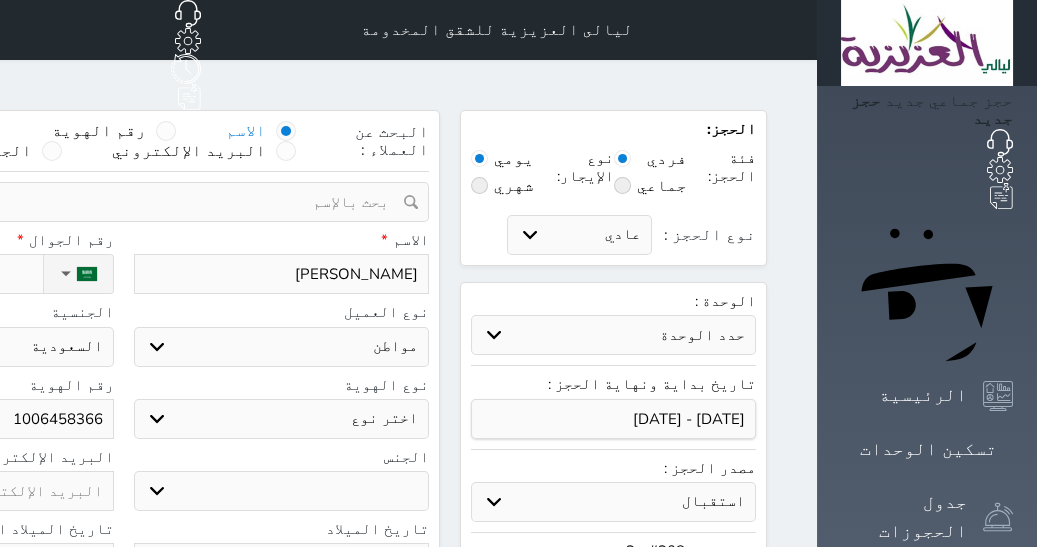 click on "مواطن" at bounding box center (0, 0) 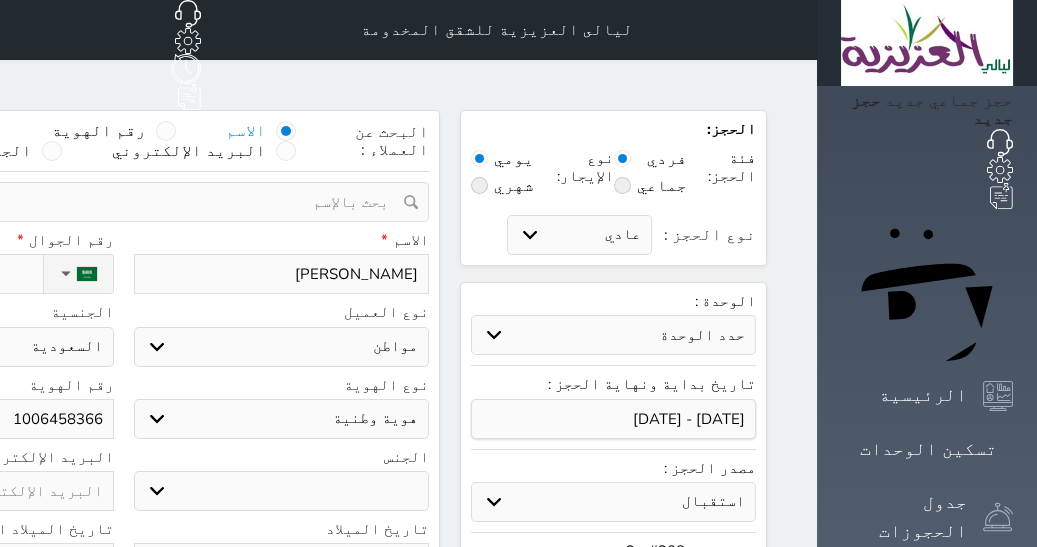 click on "ذكر   انثى" at bounding box center [282, 491] 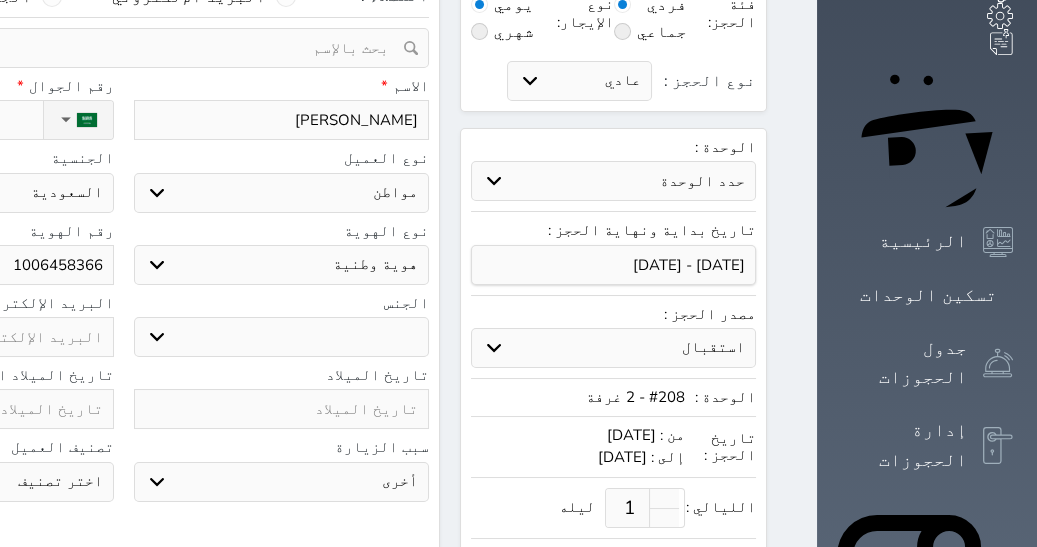 scroll, scrollTop: 255, scrollLeft: 0, axis: vertical 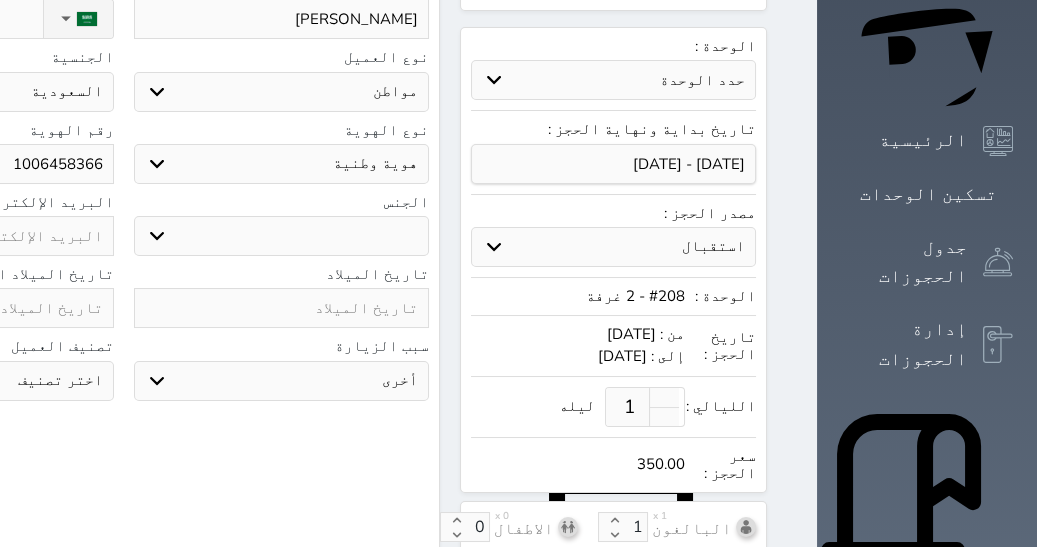 click at bounding box center (-34, 308) 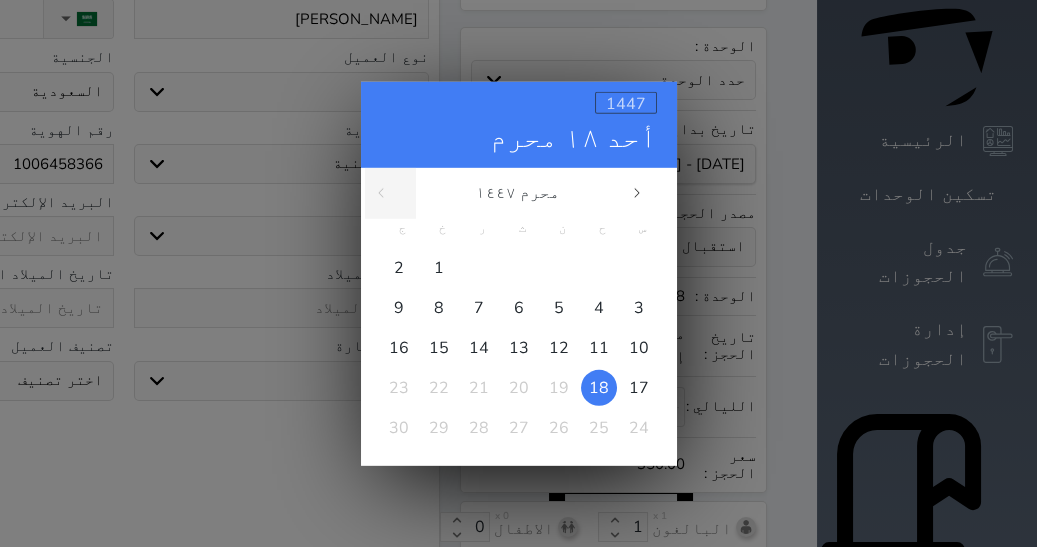 click on "1447" at bounding box center (626, 103) 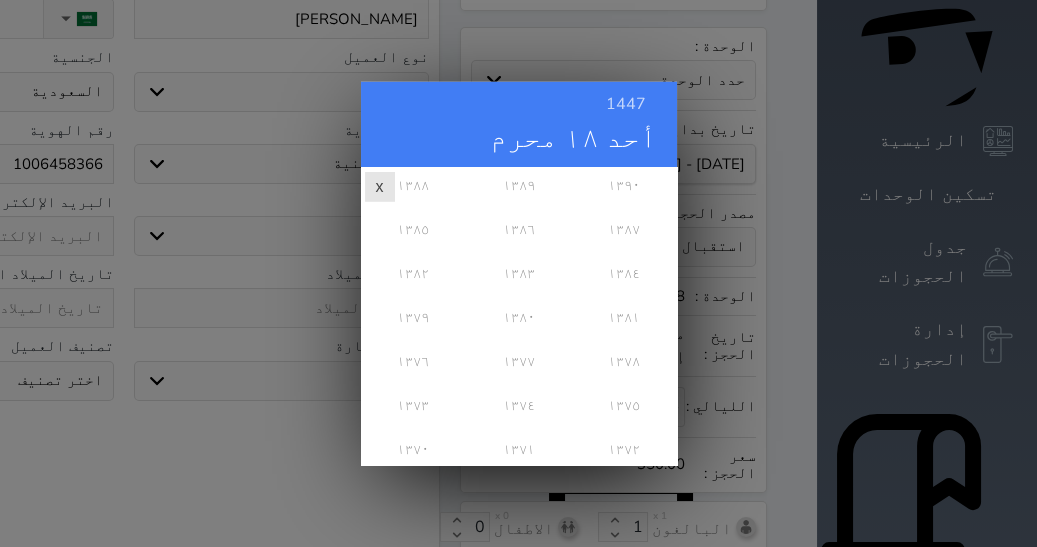 scroll, scrollTop: 806, scrollLeft: 0, axis: vertical 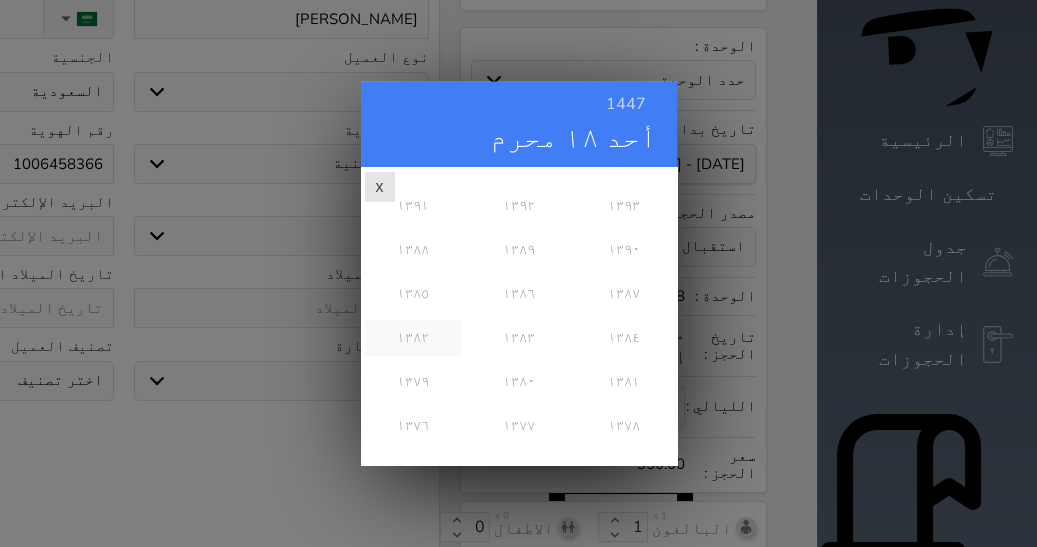 click on "١٣٨٢" at bounding box center [413, 337] 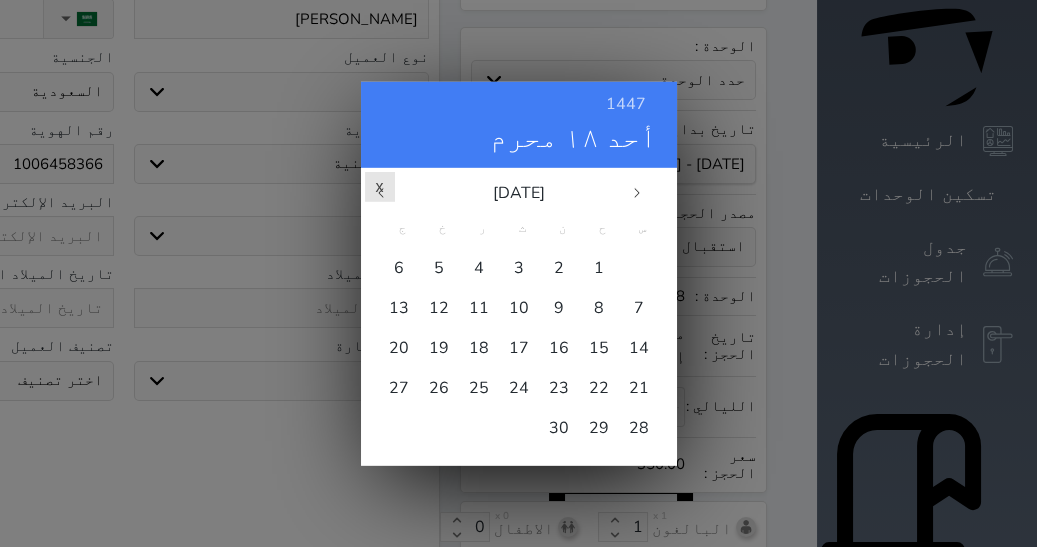 scroll, scrollTop: 0, scrollLeft: 0, axis: both 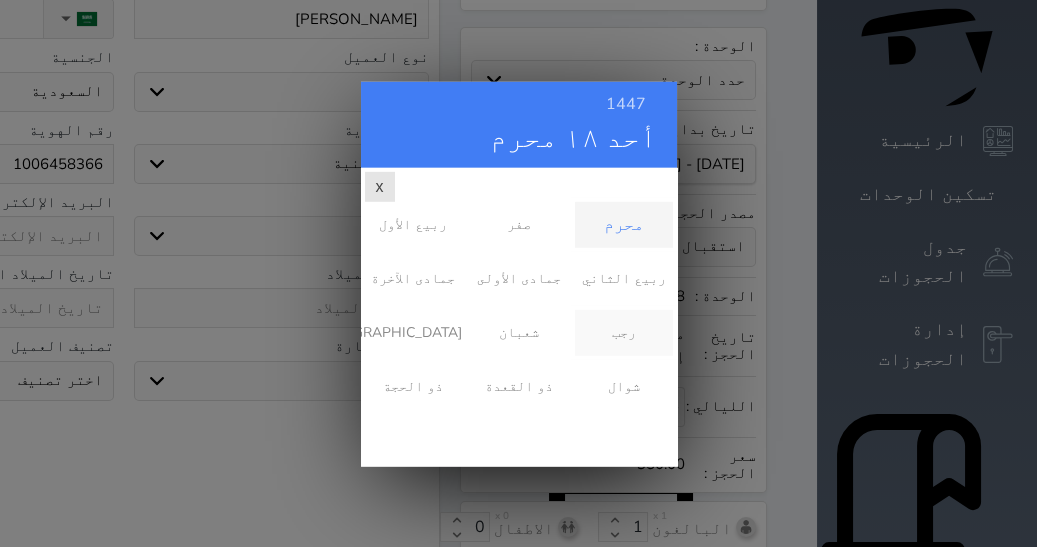 click on "رجب" at bounding box center [623, 332] 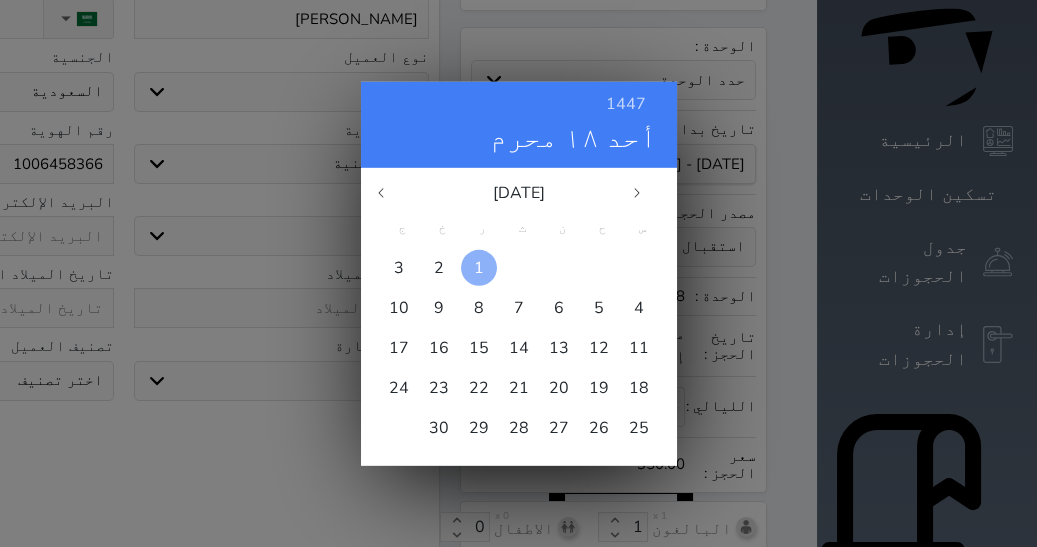 click on "1" at bounding box center (479, 267) 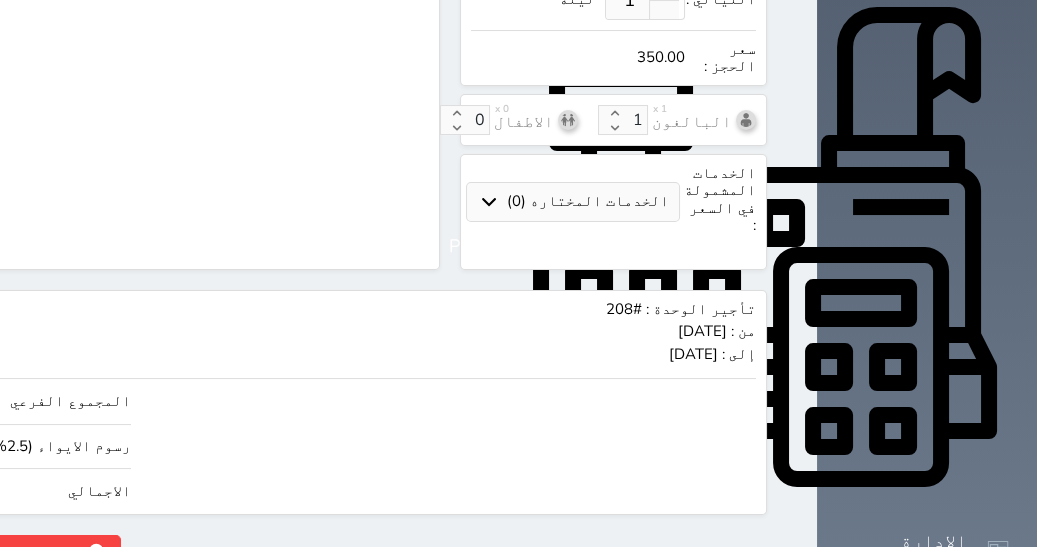 scroll, scrollTop: 732, scrollLeft: 0, axis: vertical 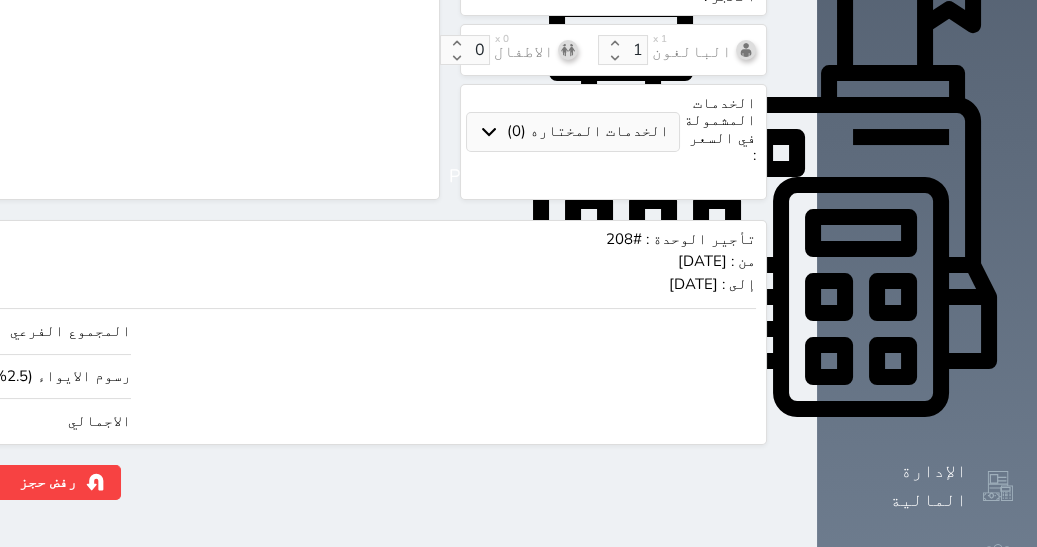 click on "حجز" at bounding box center (-100, 482) 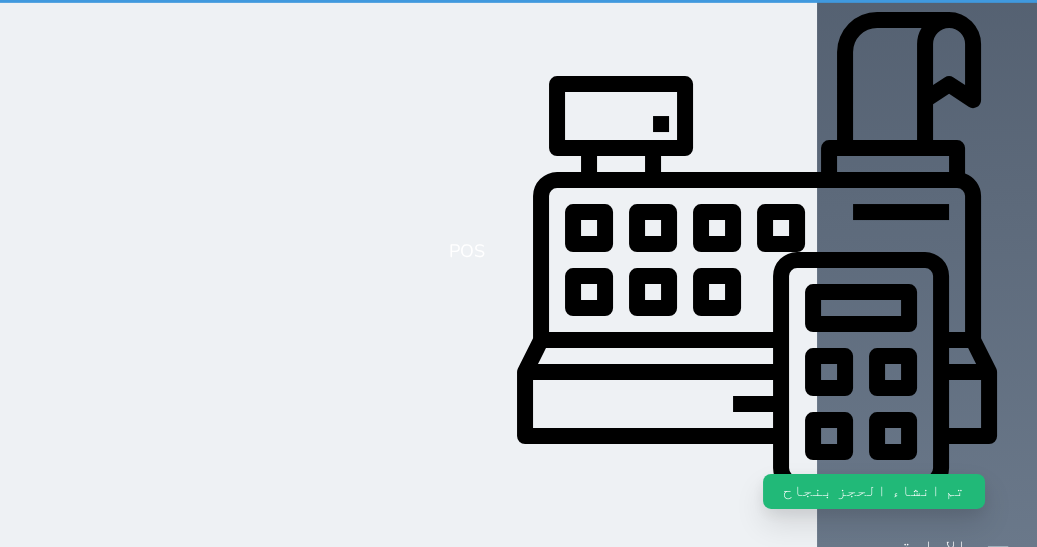 scroll, scrollTop: 0, scrollLeft: 0, axis: both 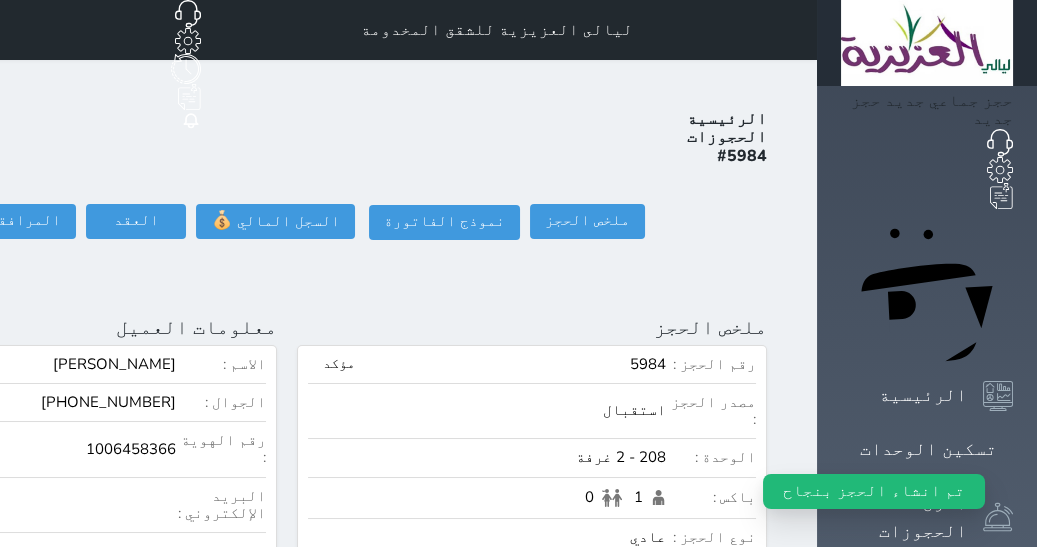 click on "تسجيل دخول" at bounding box center (-126, 221) 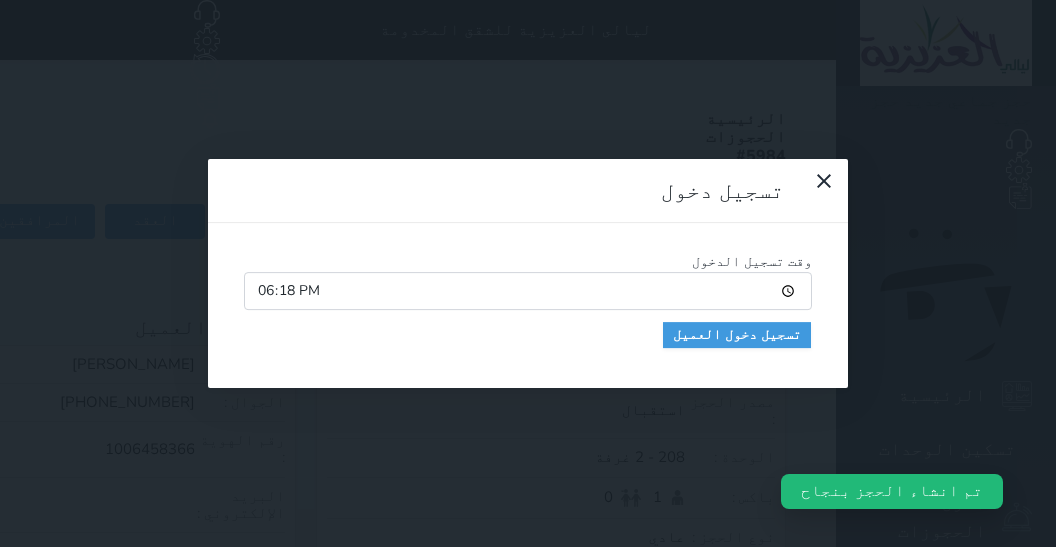 click on "وقت تسجيل الدخول    18:18   تسجيل دخول العميل" at bounding box center [528, 306] 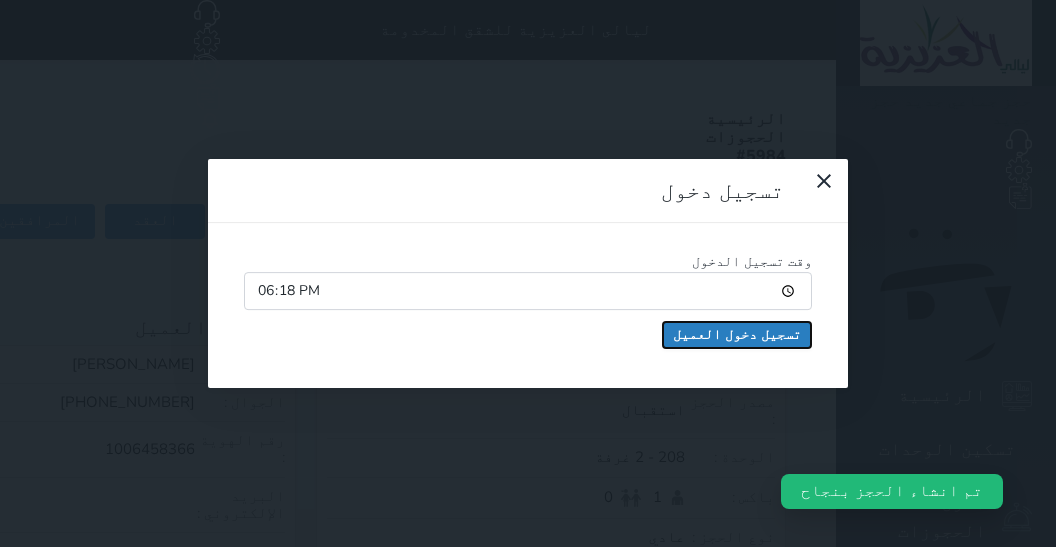 click on "تسجيل دخول العميل" at bounding box center [737, 335] 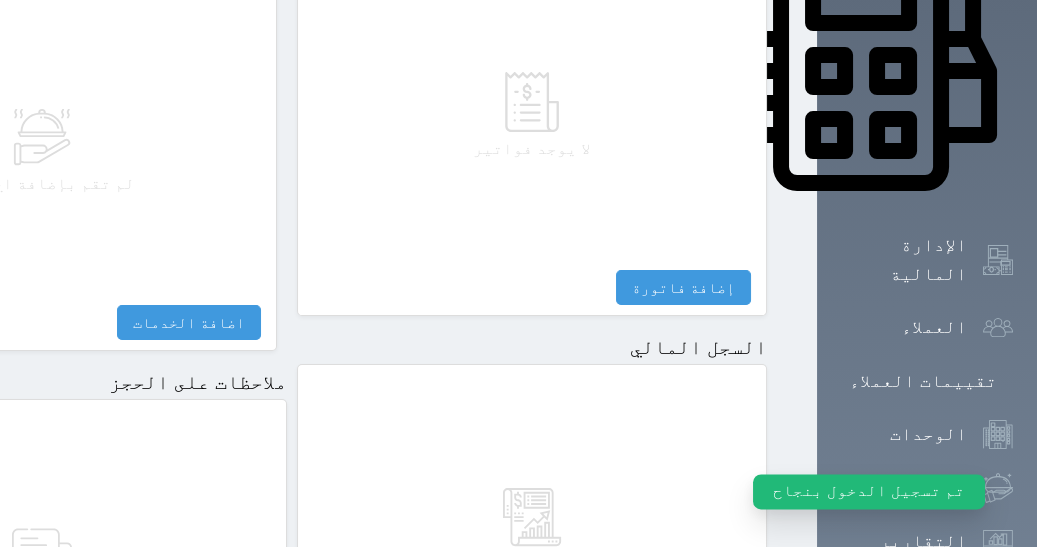 scroll, scrollTop: 1046, scrollLeft: 0, axis: vertical 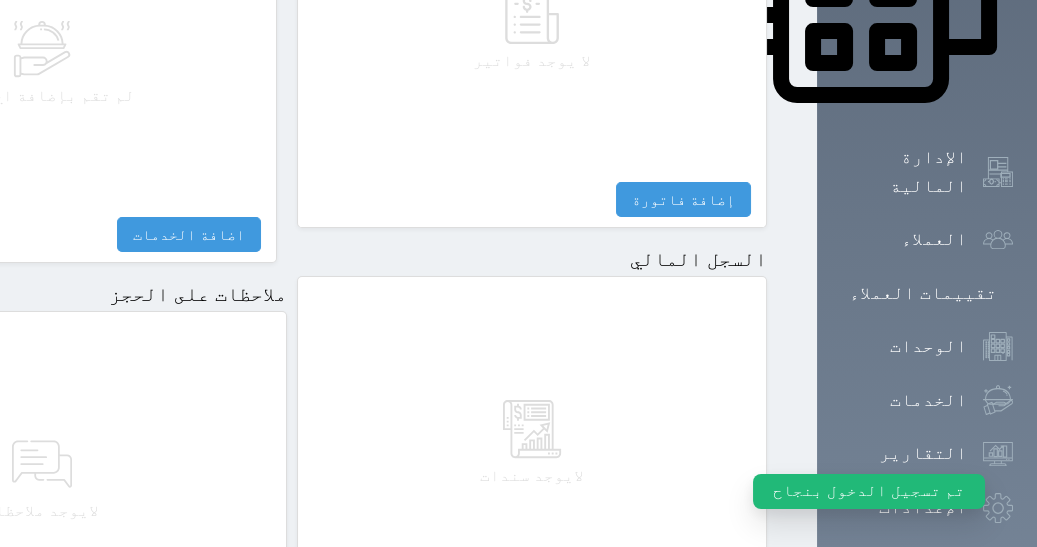 click on "مقبوضات" at bounding box center (706, 614) 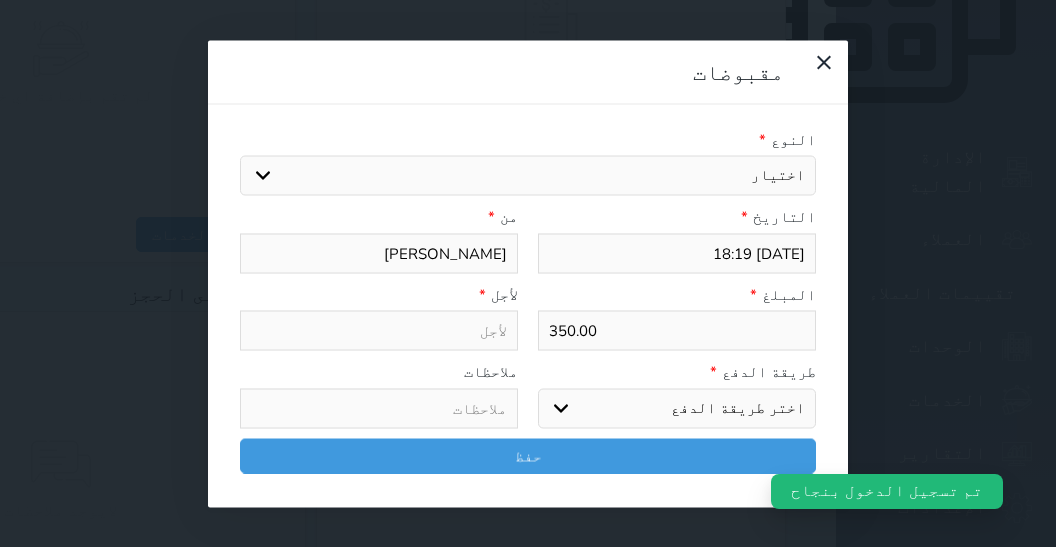click on "اختيار   مقبوضات عامة قيمة إيجار فواتير تامين عربون لا ينطبق آخر مغسلة واي فاي - الإنترنت مواقف السيارات طعام الأغذية والمشروبات مشروبات المشروبات الباردة المشروبات الساخنة الإفطار غداء عشاء مخبز و كعك حمام سباحة الصالة الرياضية سبا و خدمات الجمال اختيار وإسقاط (خدمات النقل) ميني بار كابل - تلفزيون سرير إضافي تصفيف الشعر التسوق خدمات الجولات السياحية المنظمة خدمات الدليل السياحي" at bounding box center [528, 176] 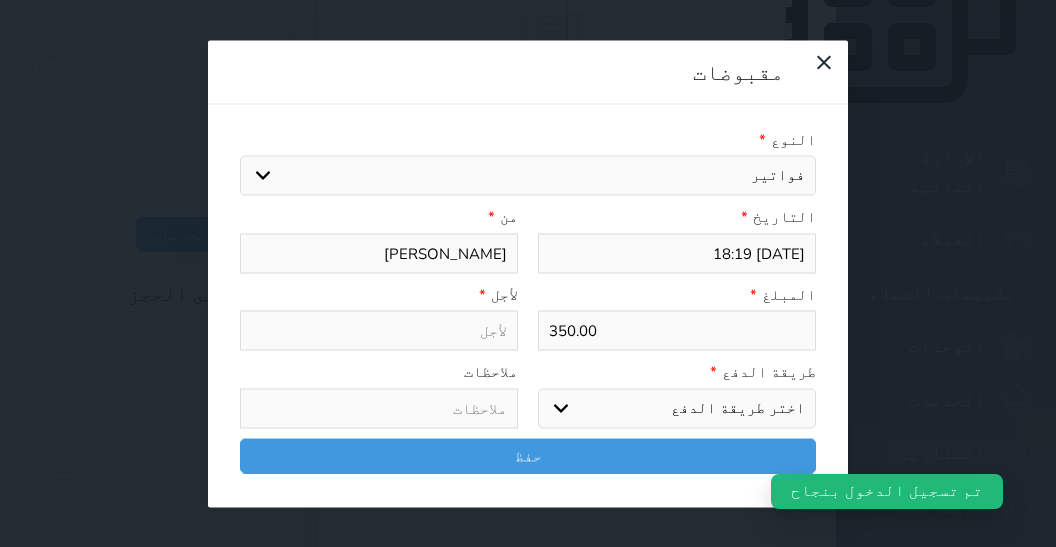 click on "فواتير" at bounding box center [0, 0] 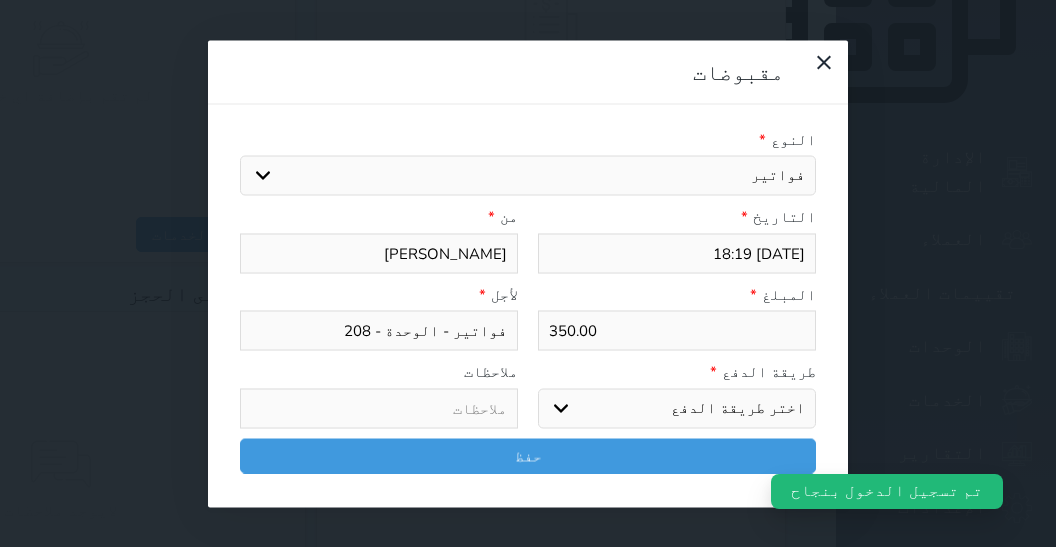 click on "اختر طريقة الدفع   دفع نقدى   تحويل بنكى   مدى   بطاقة ائتمان   آجل" at bounding box center (677, 408) 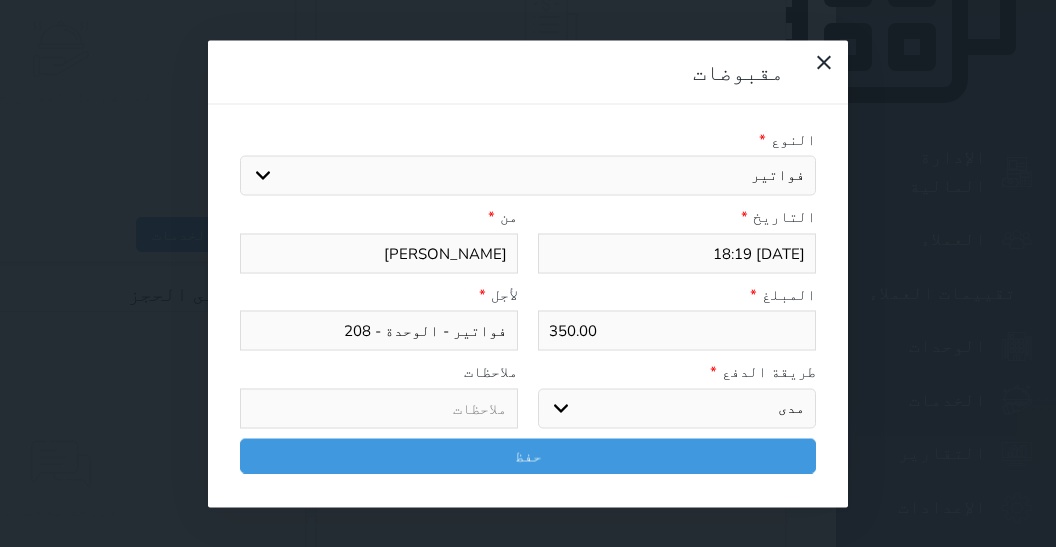 click on "مدى" at bounding box center [0, 0] 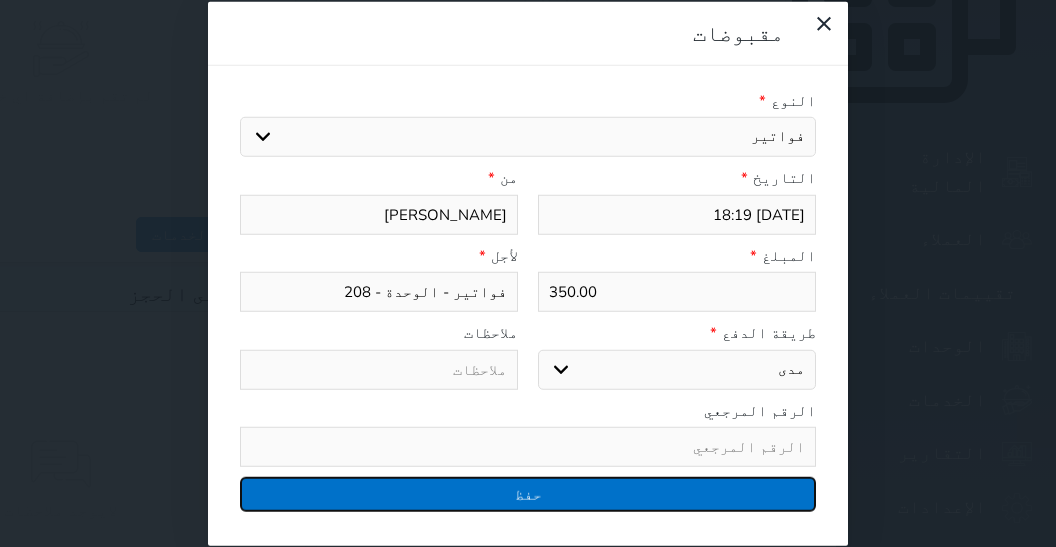 click on "حفظ" at bounding box center [528, 494] 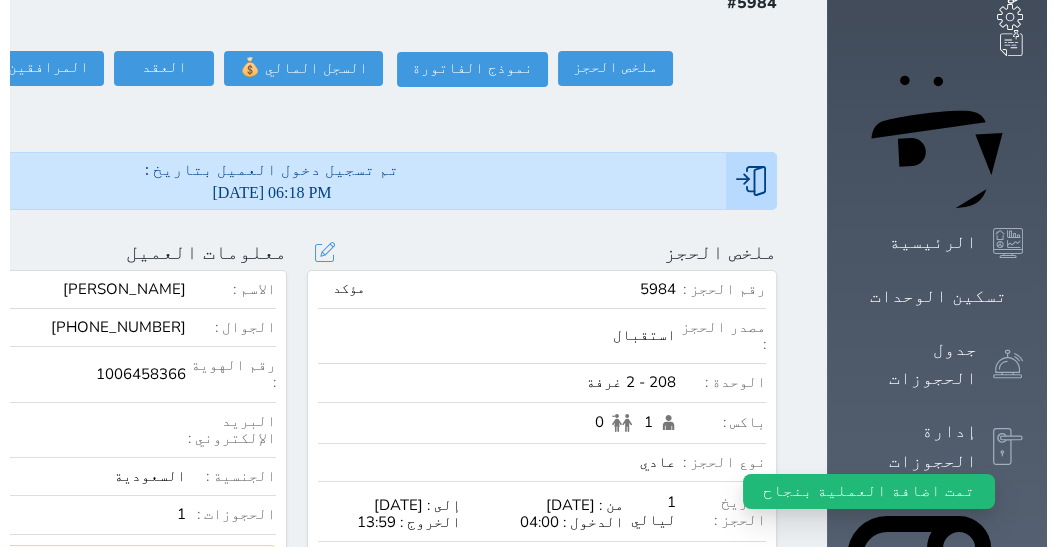 scroll, scrollTop: 0, scrollLeft: 0, axis: both 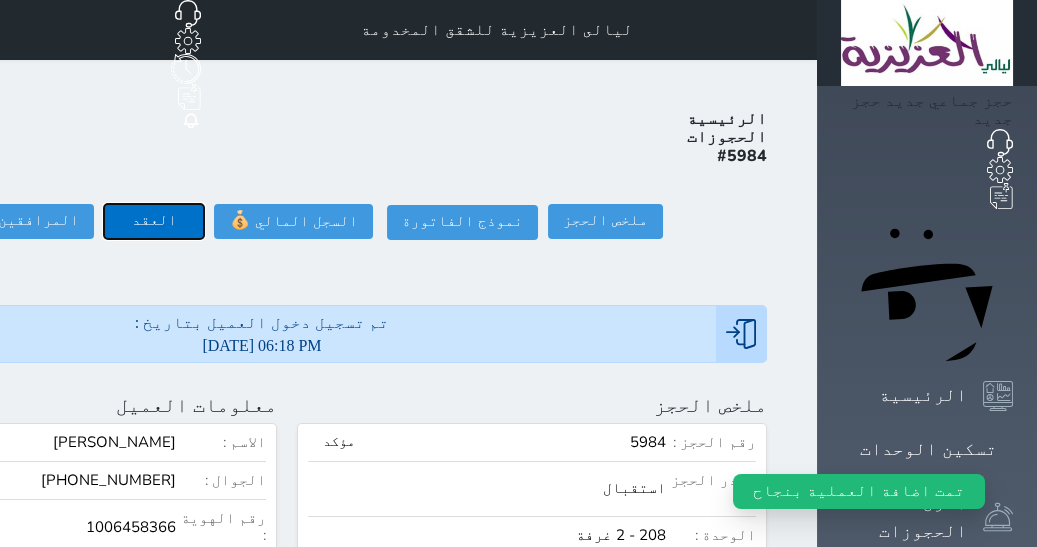 click on "العقد" at bounding box center (154, 221) 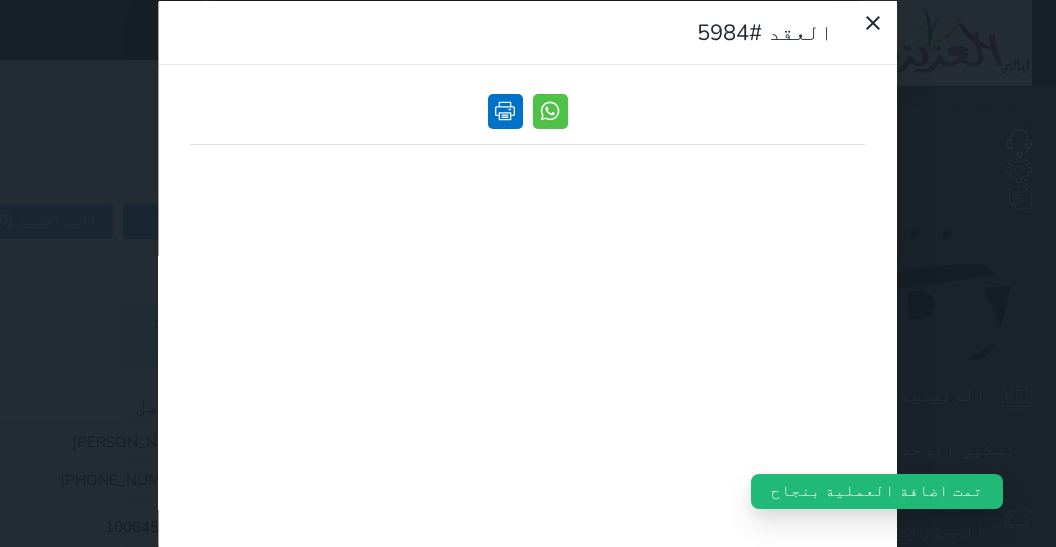 click at bounding box center (505, 110) 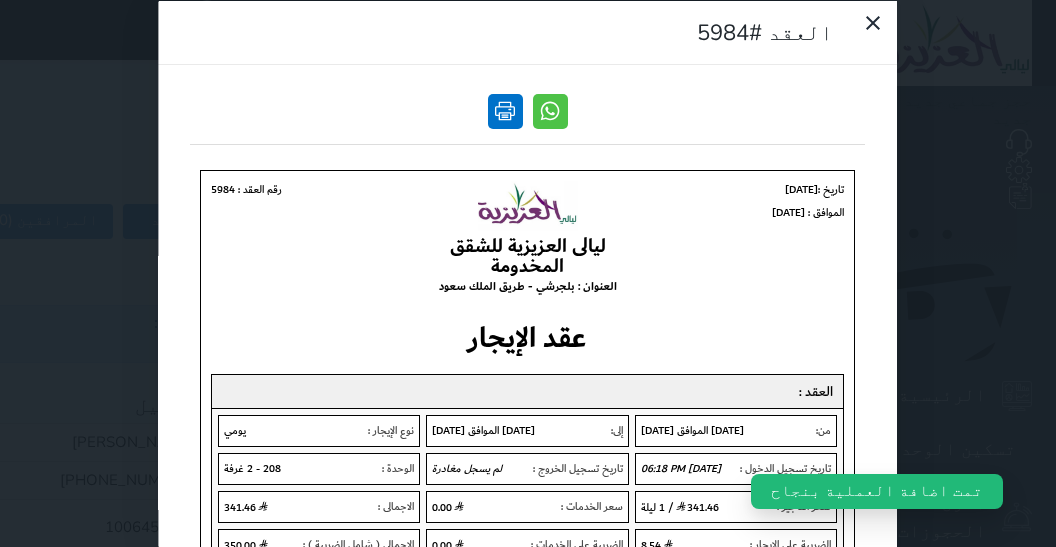 scroll, scrollTop: 0, scrollLeft: 0, axis: both 